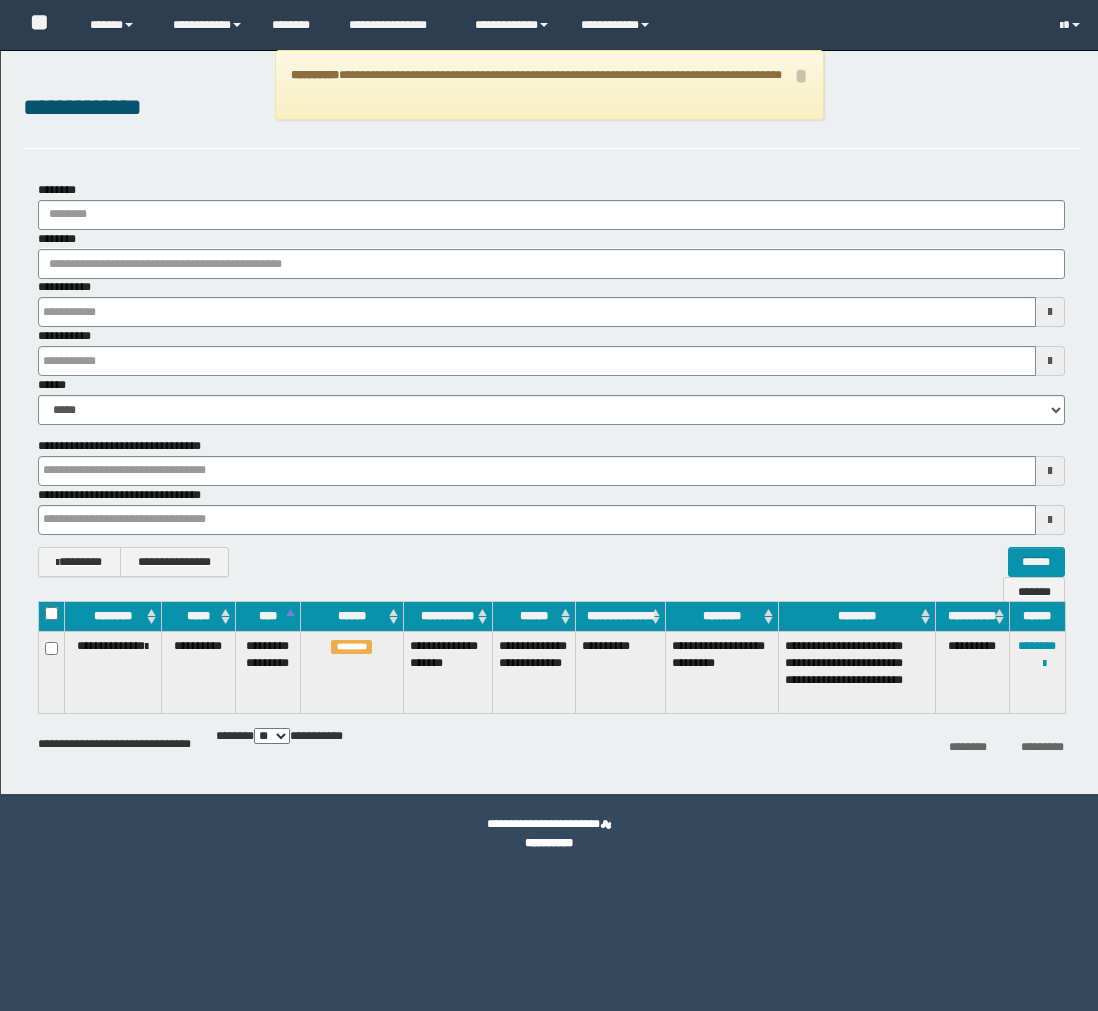scroll, scrollTop: 0, scrollLeft: 0, axis: both 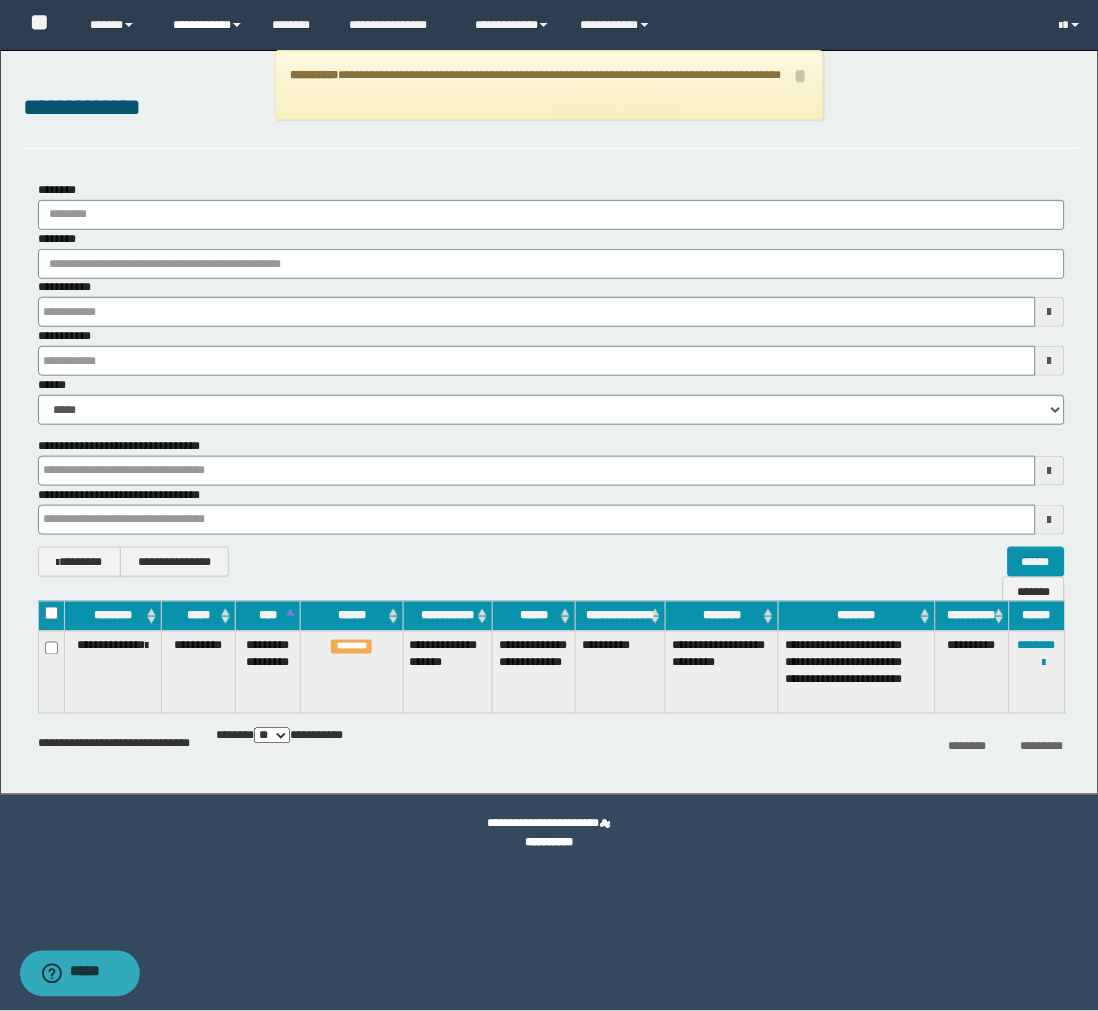 click on "**********" at bounding box center [207, 25] 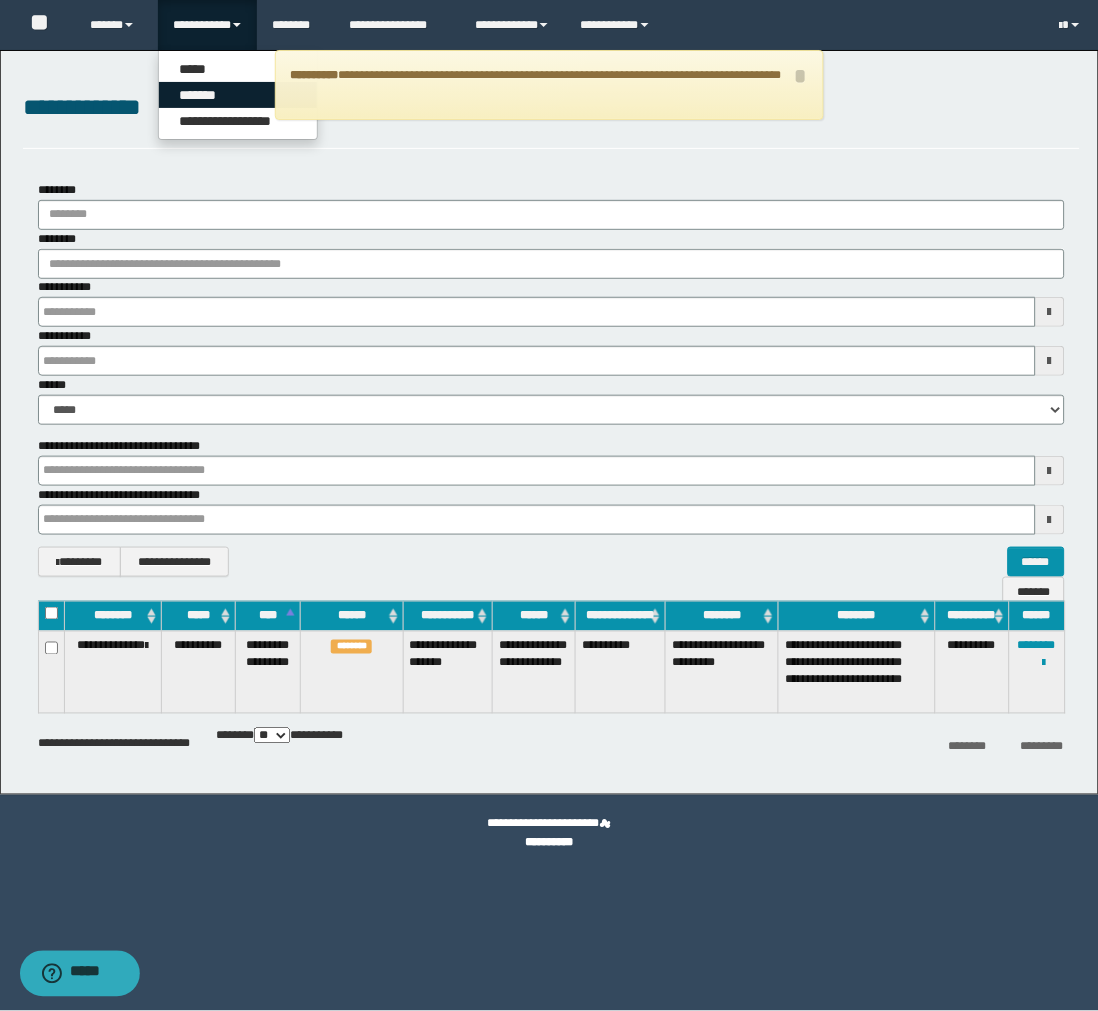 click on "*******" at bounding box center (238, 95) 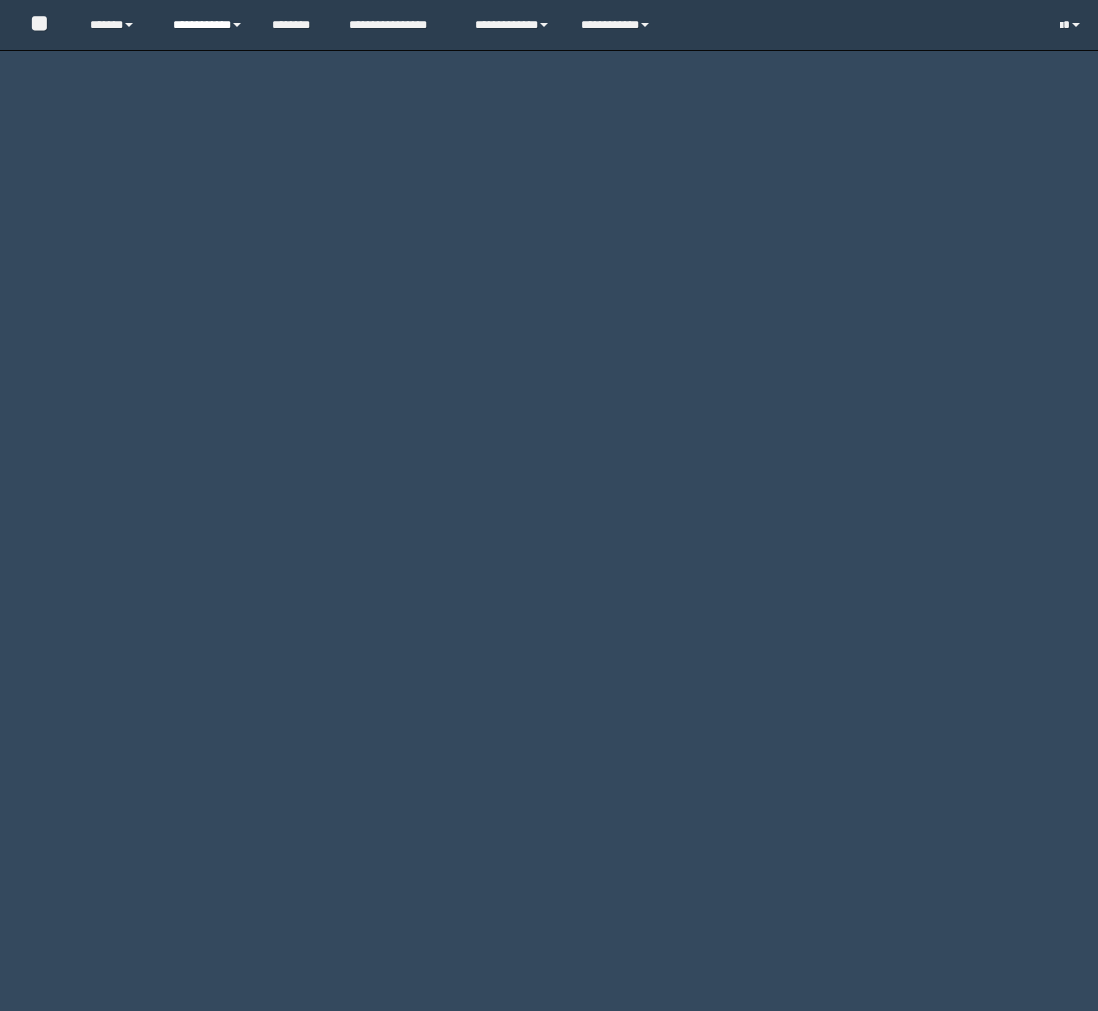 scroll, scrollTop: 0, scrollLeft: 0, axis: both 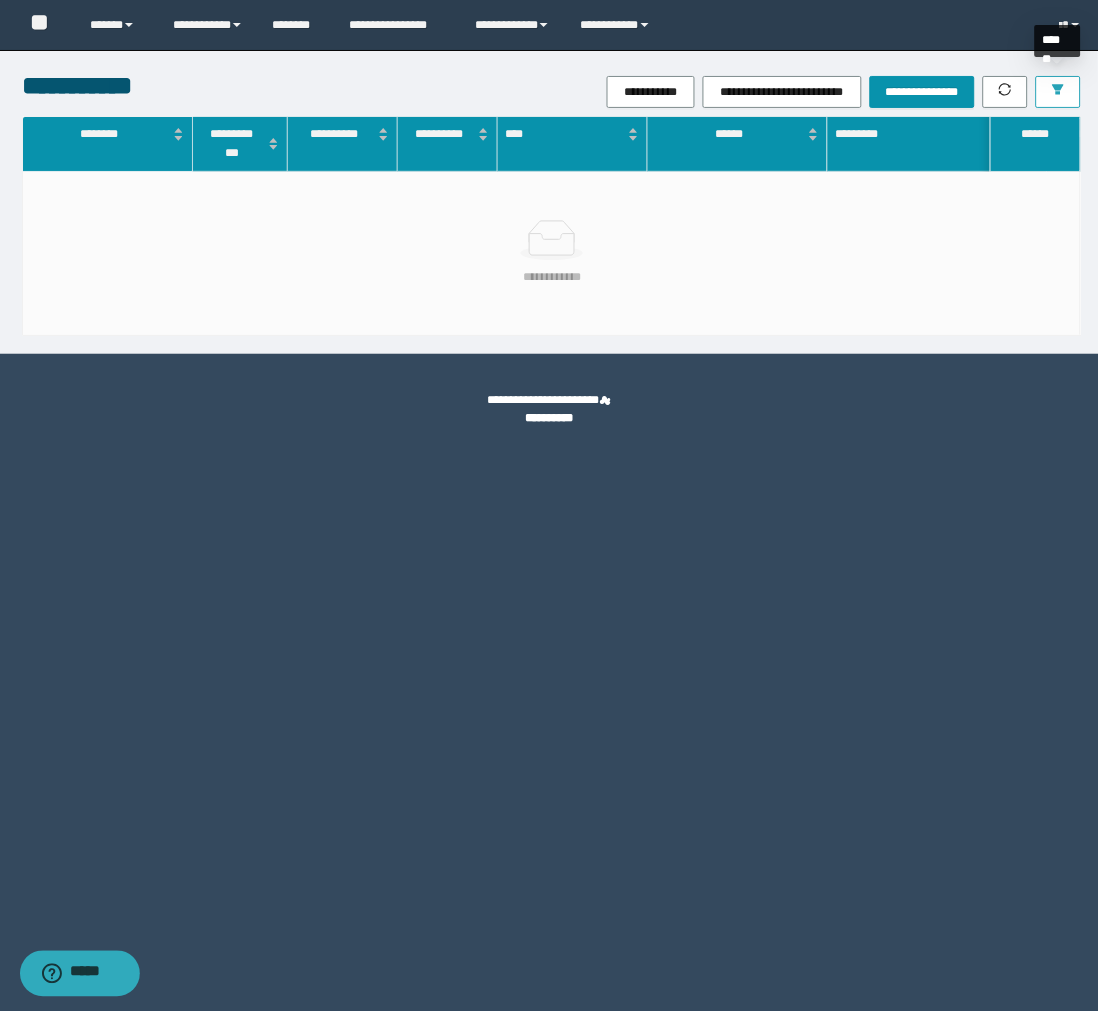 click 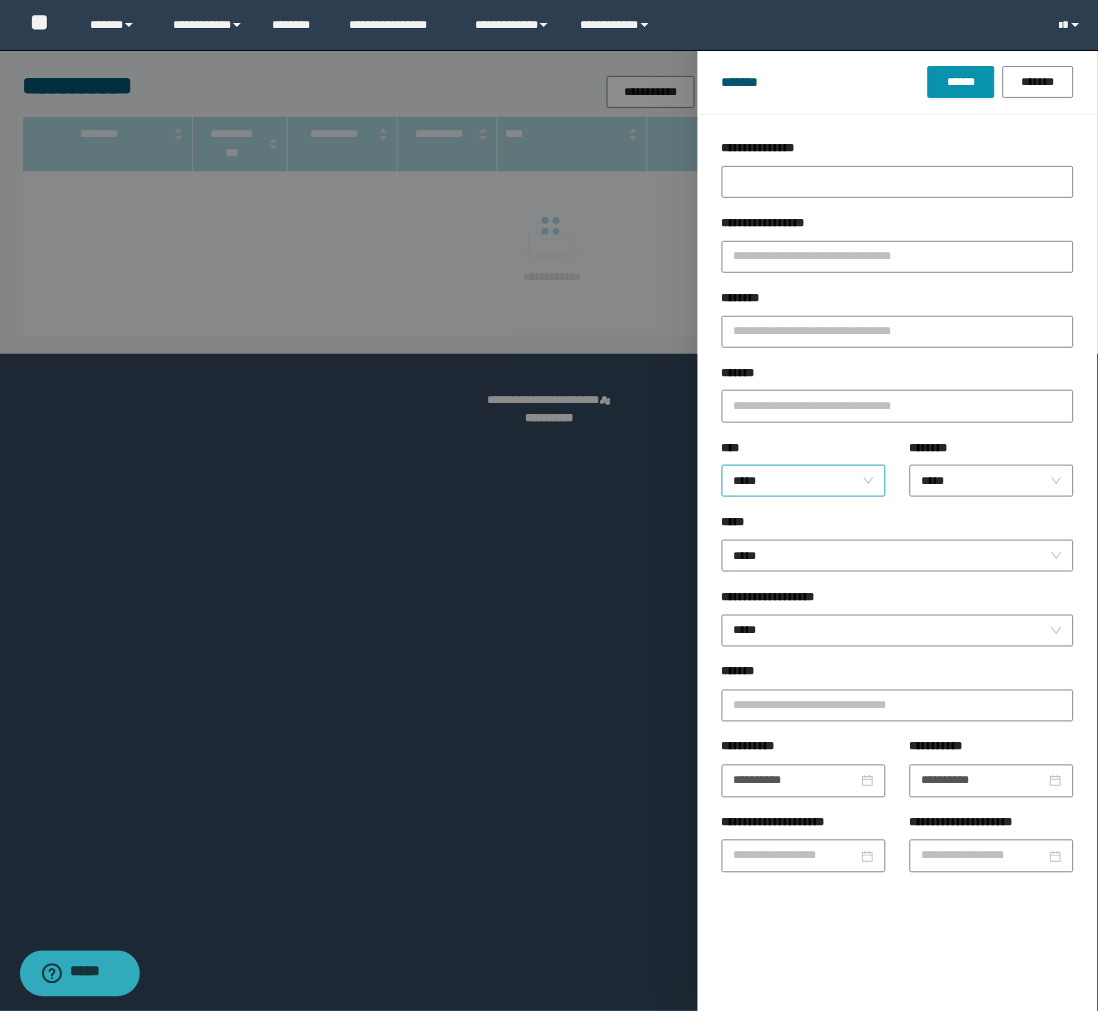 click on "*****" at bounding box center [804, 481] 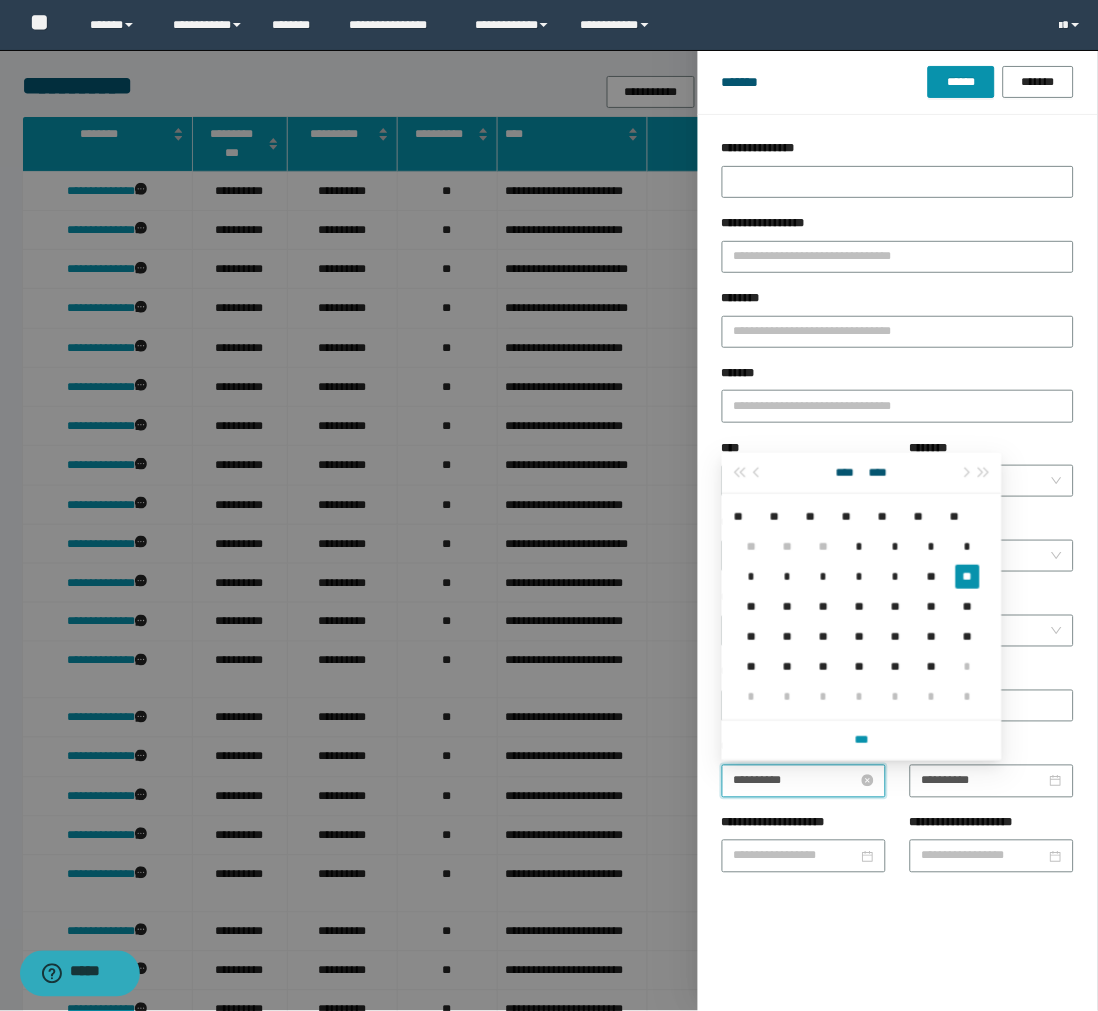 click on "**********" at bounding box center [796, 781] 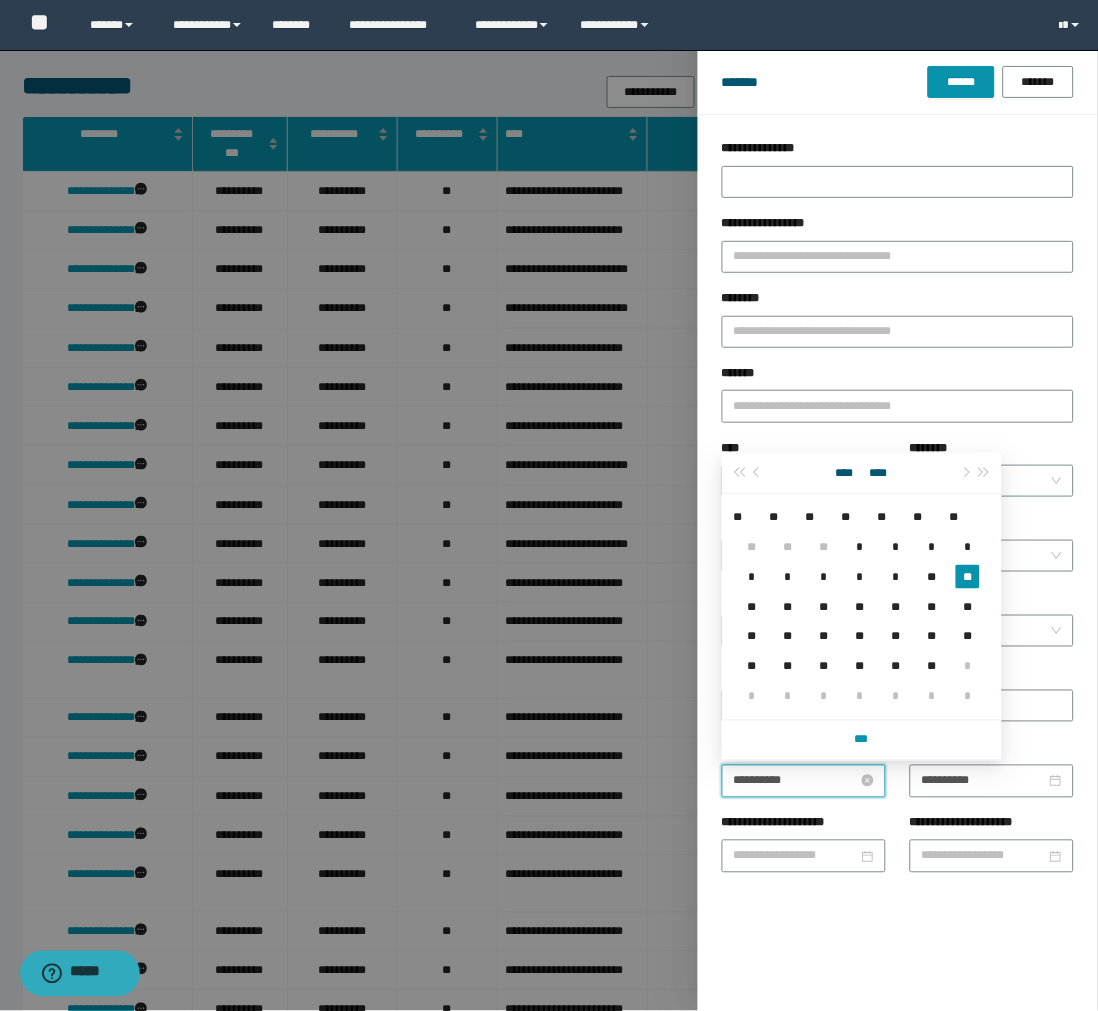 click on "**********" at bounding box center [796, 781] 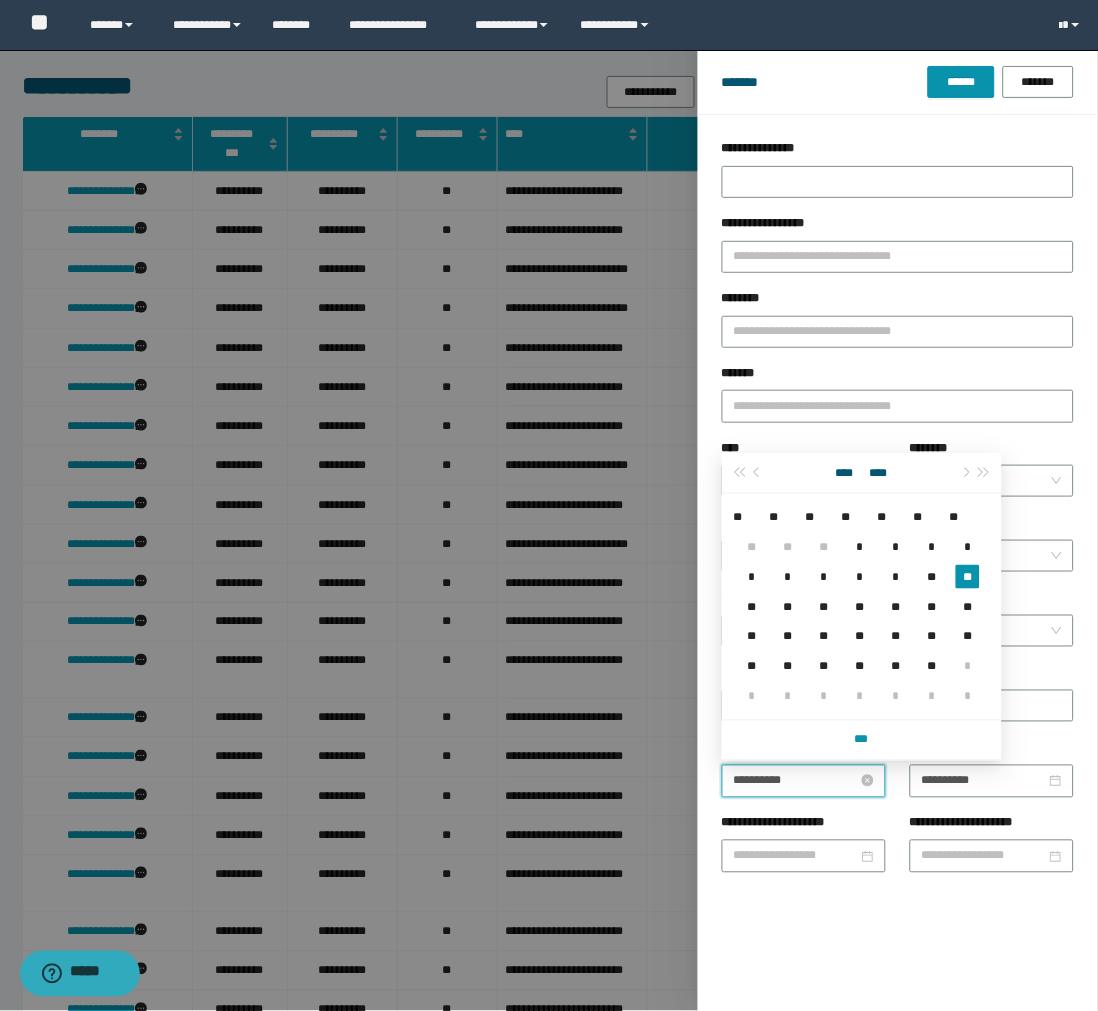 click on "**********" at bounding box center (796, 781) 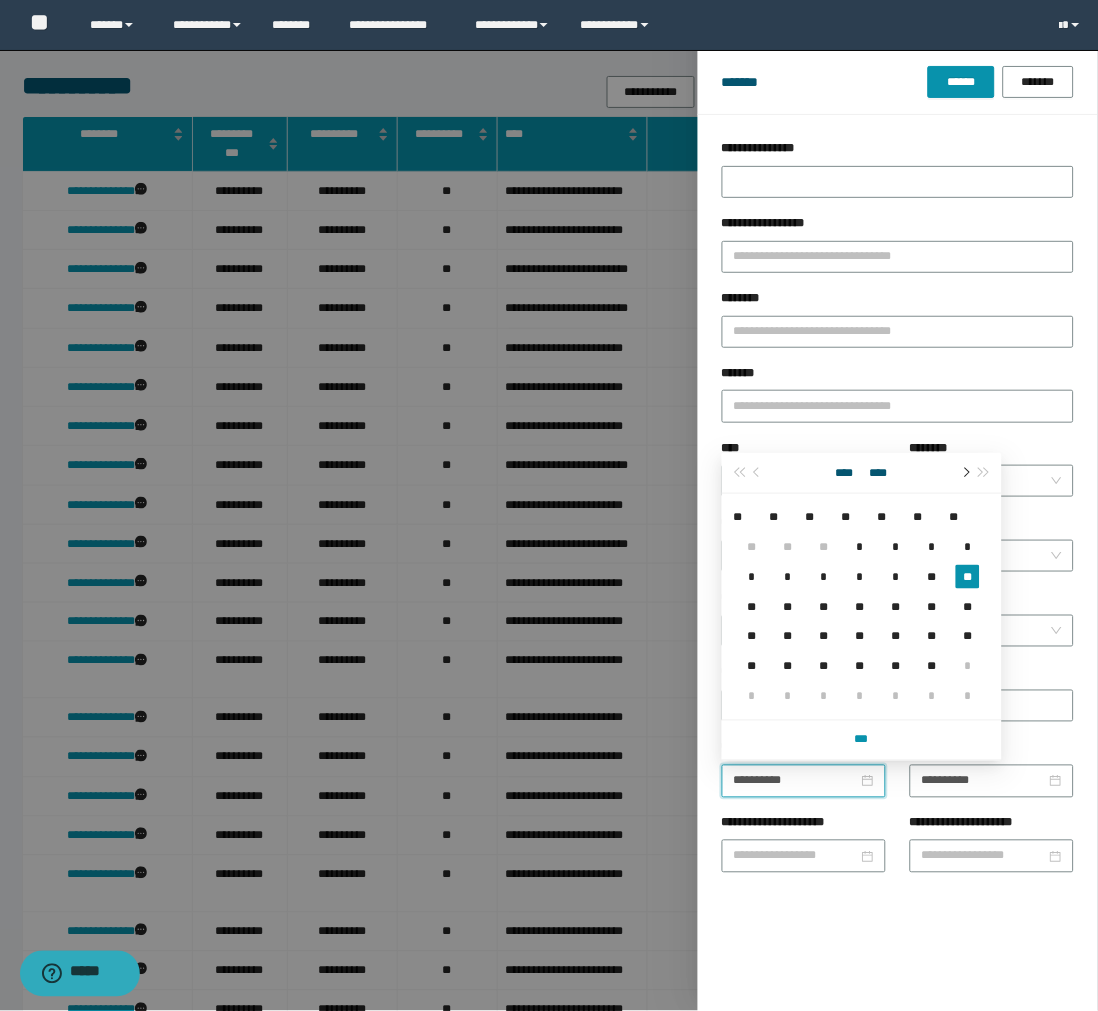 click at bounding box center [965, 473] 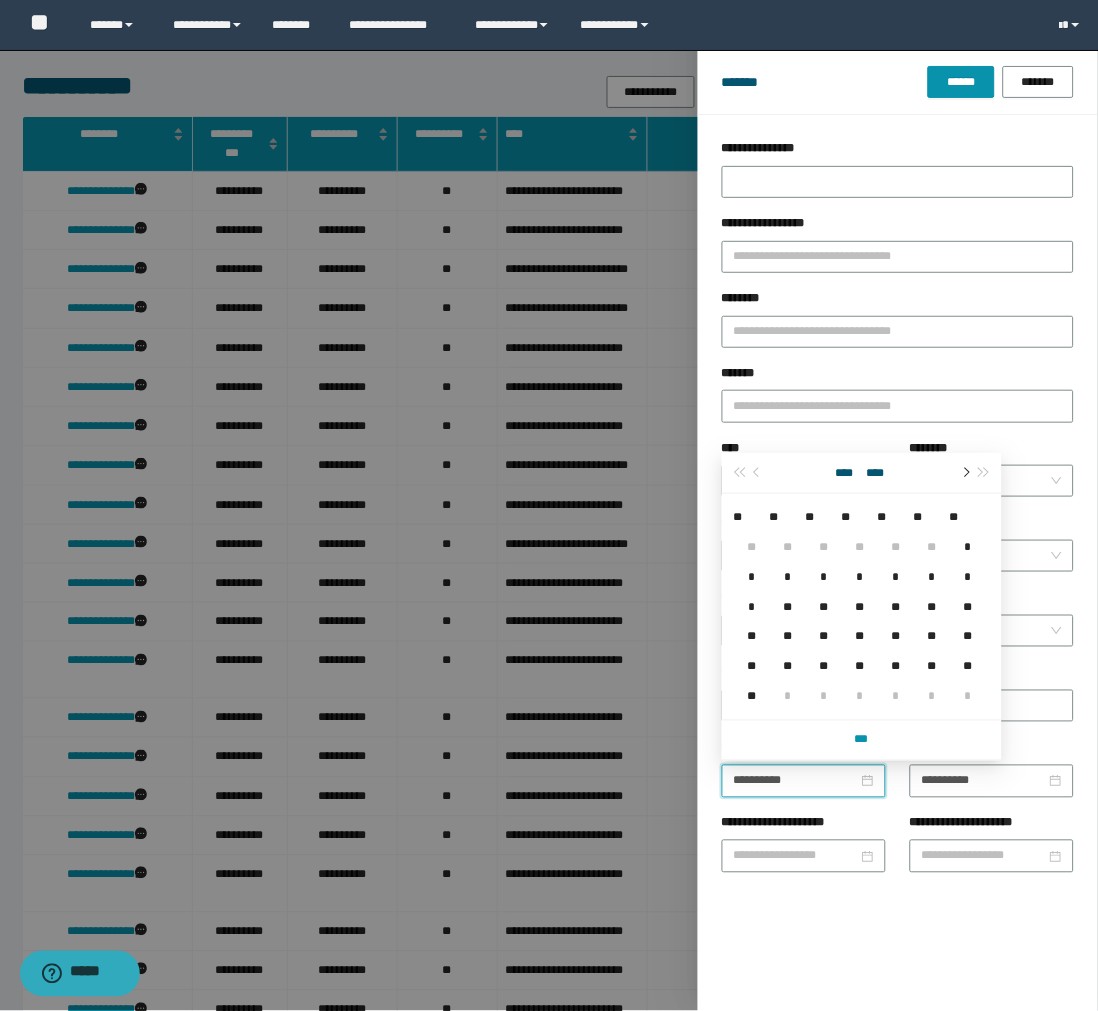 click at bounding box center [965, 473] 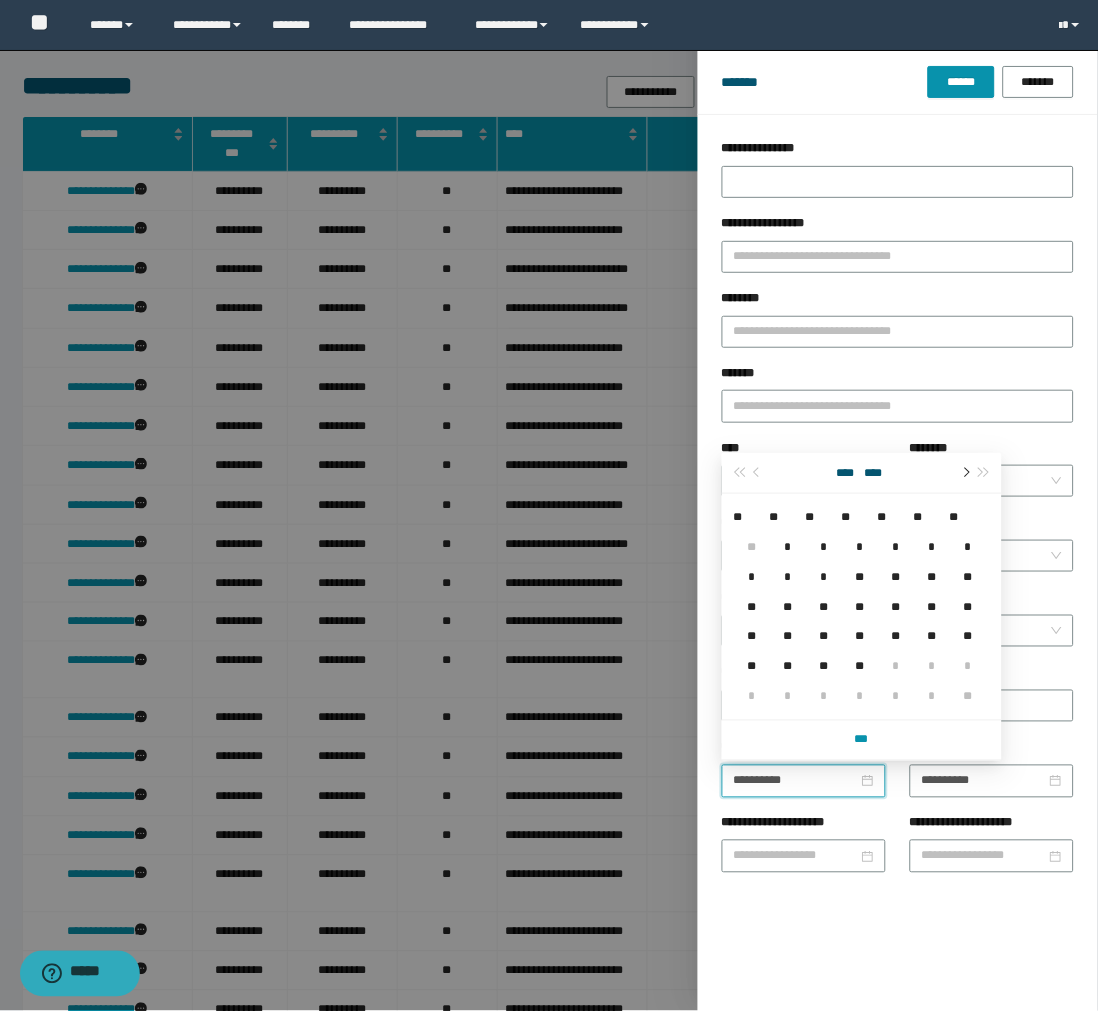 click at bounding box center (965, 473) 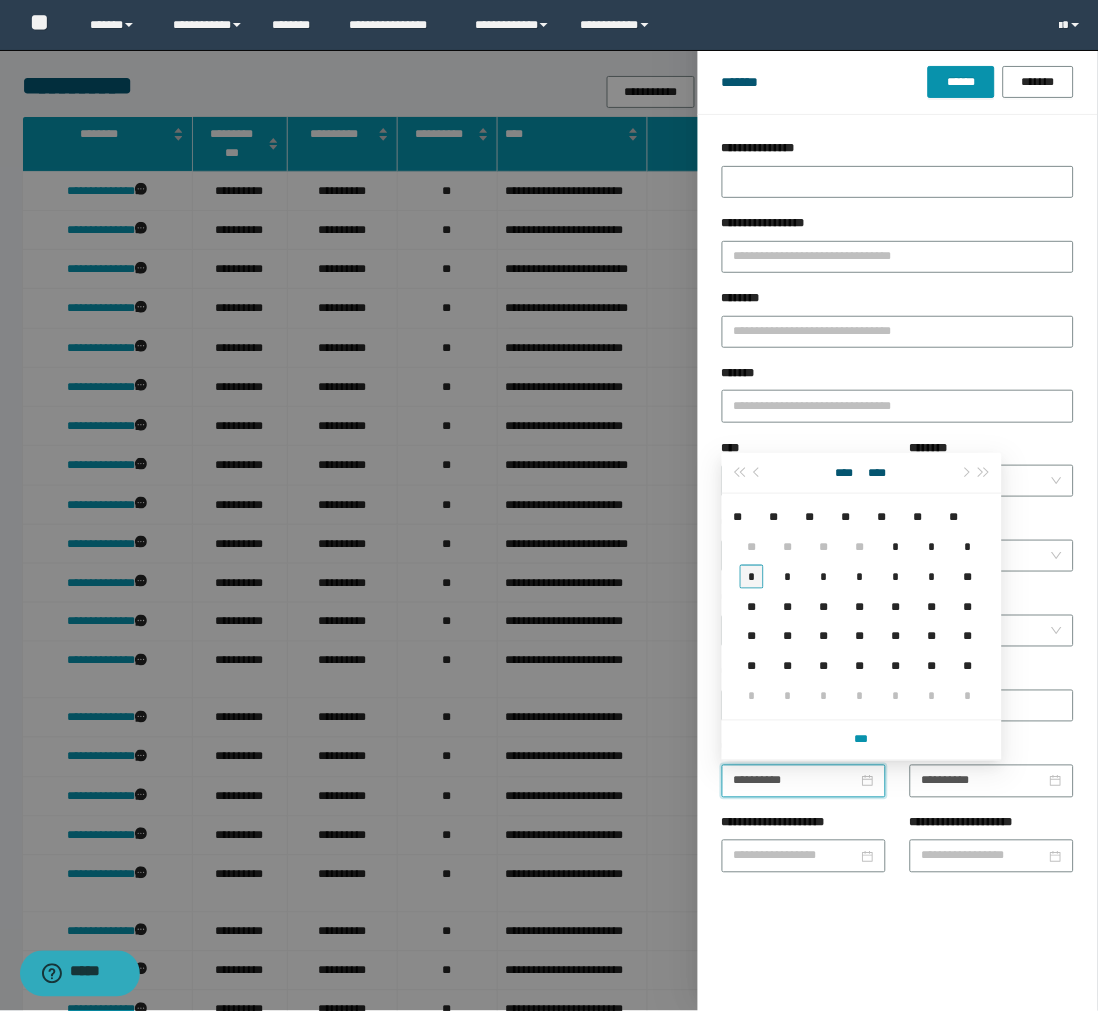 type on "**********" 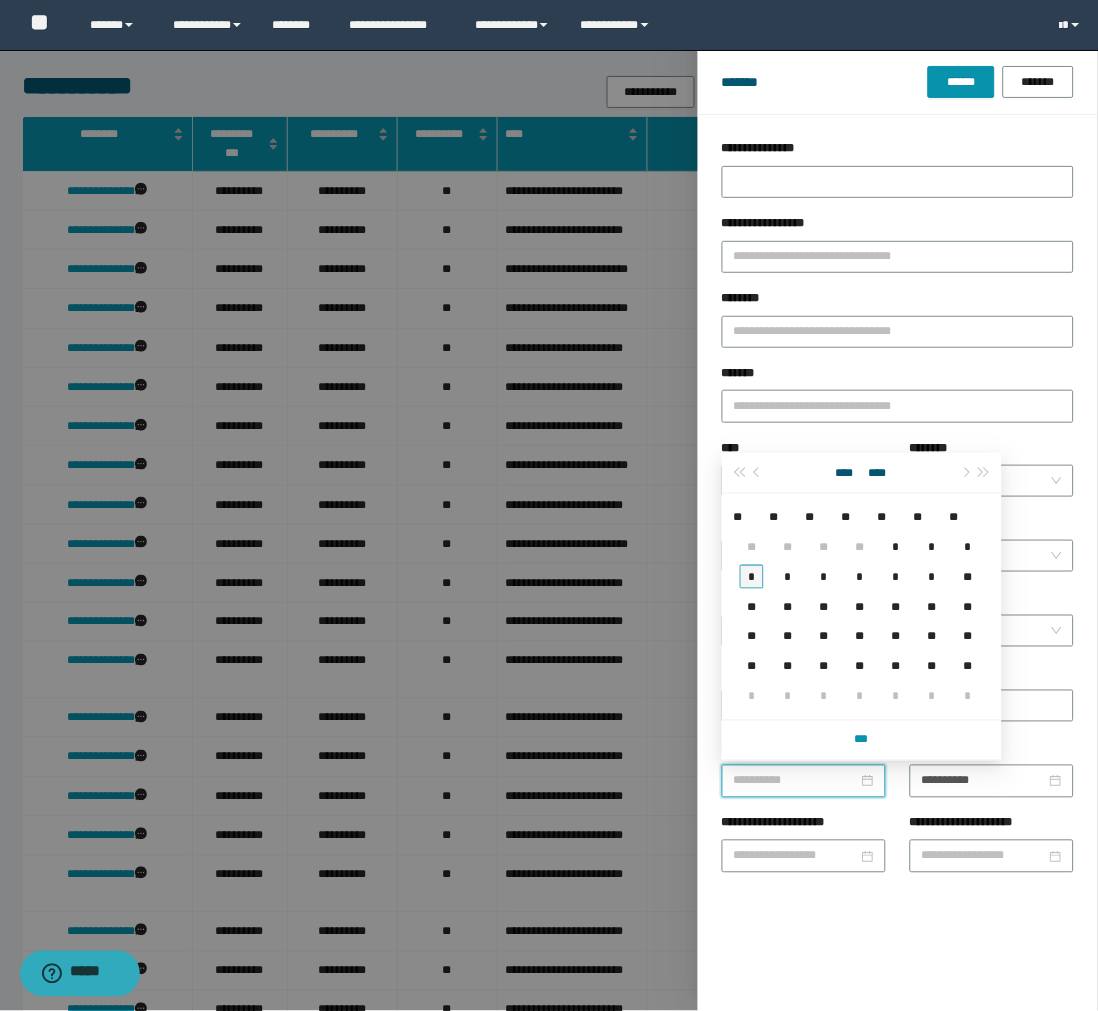 click on "*" at bounding box center (752, 577) 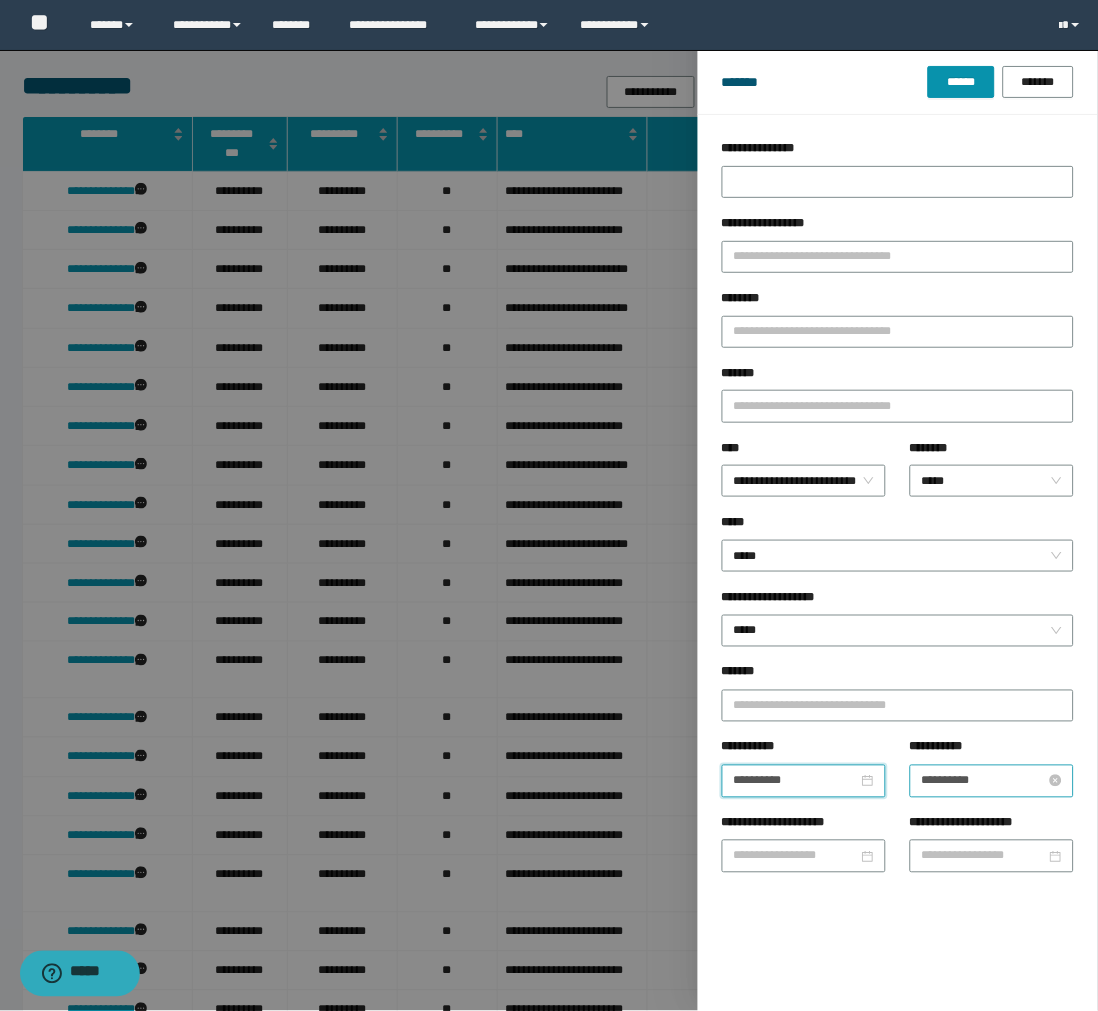 click on "**********" at bounding box center (984, 781) 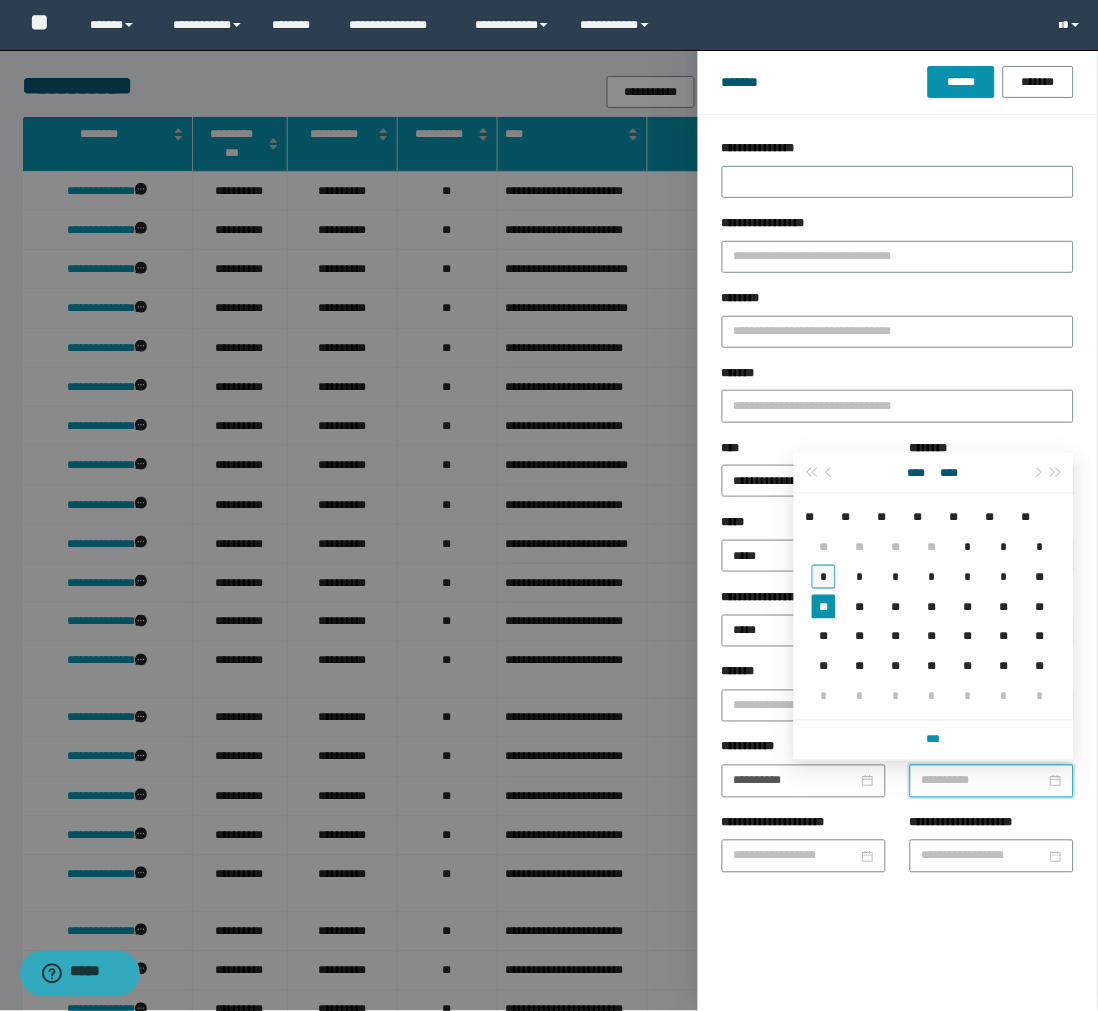 type on "**********" 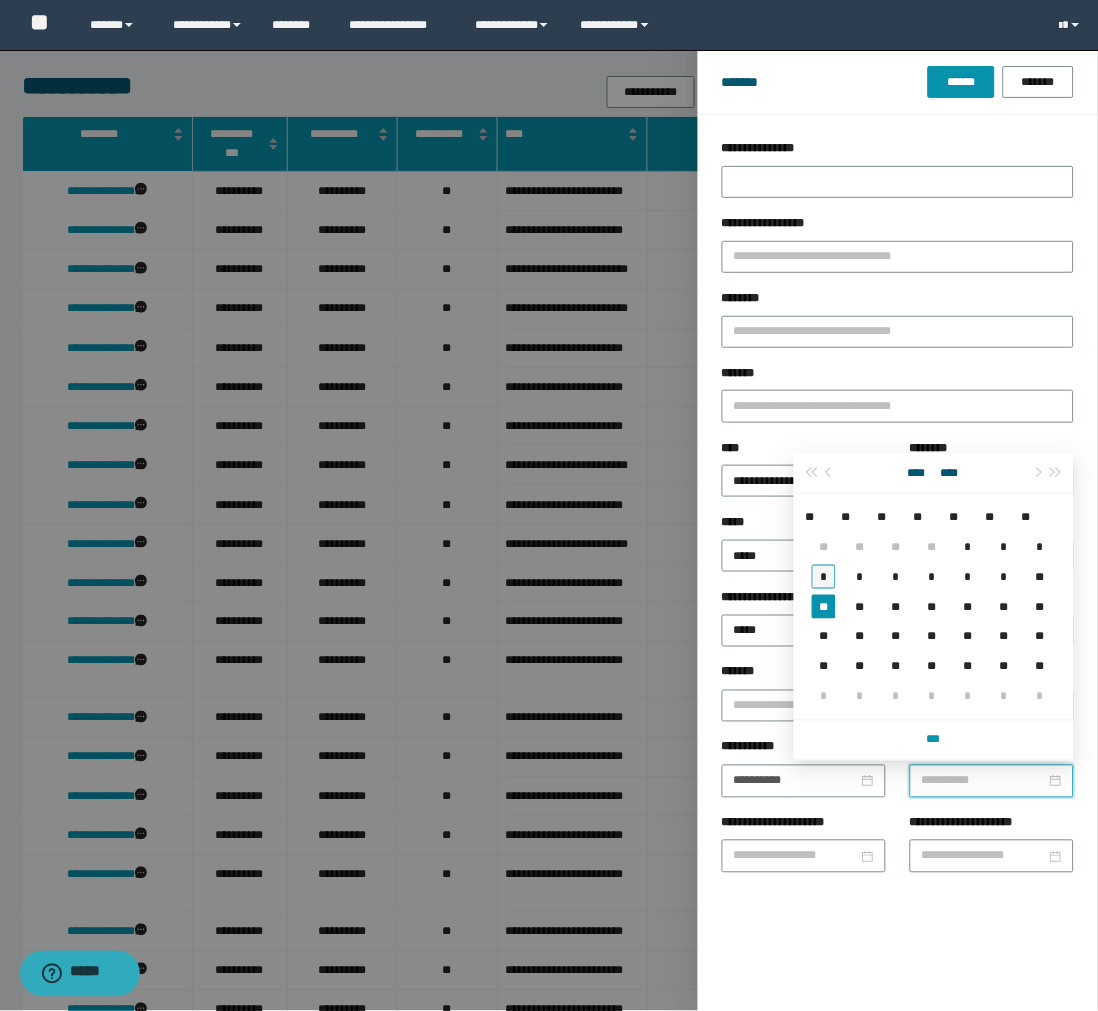 click on "*" at bounding box center (824, 577) 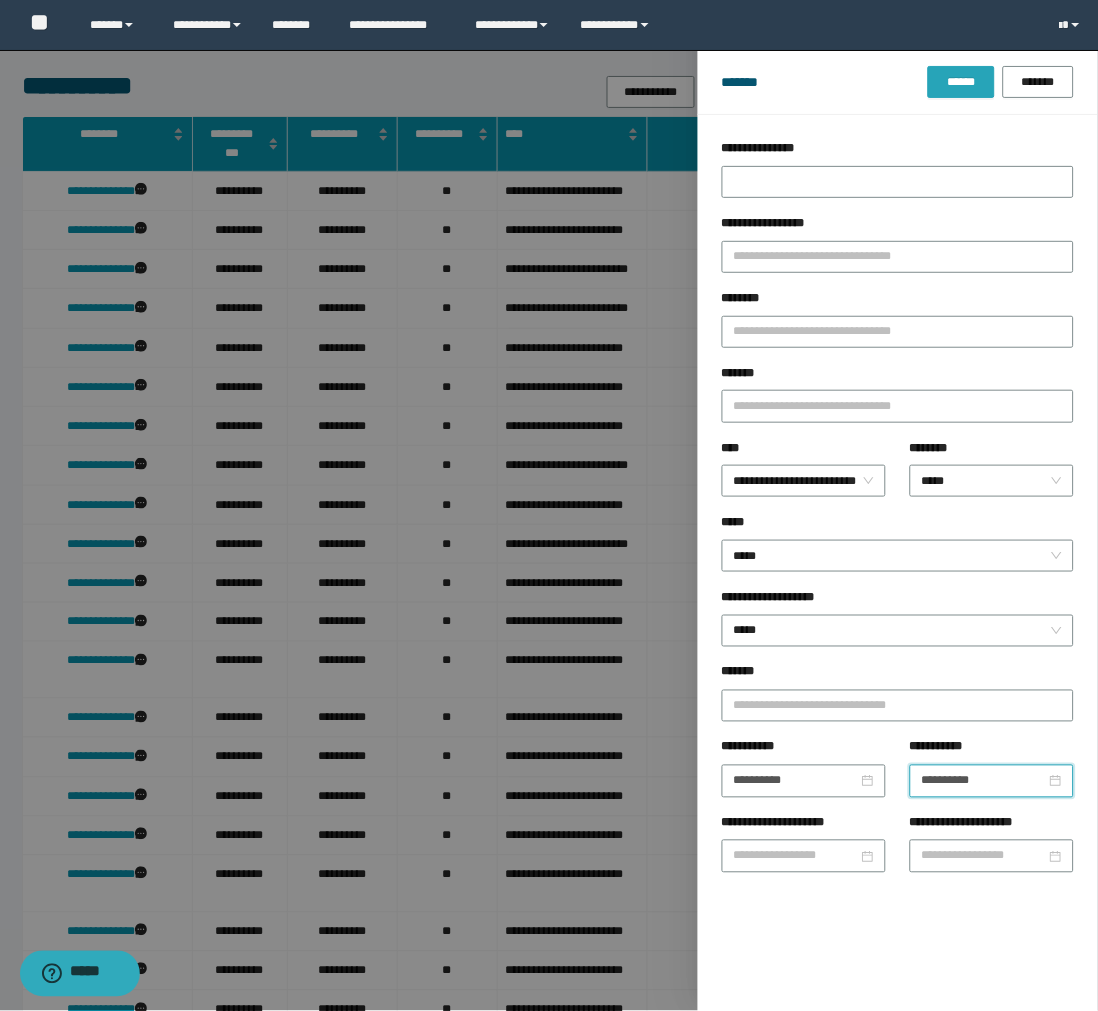 click on "******" at bounding box center (961, 82) 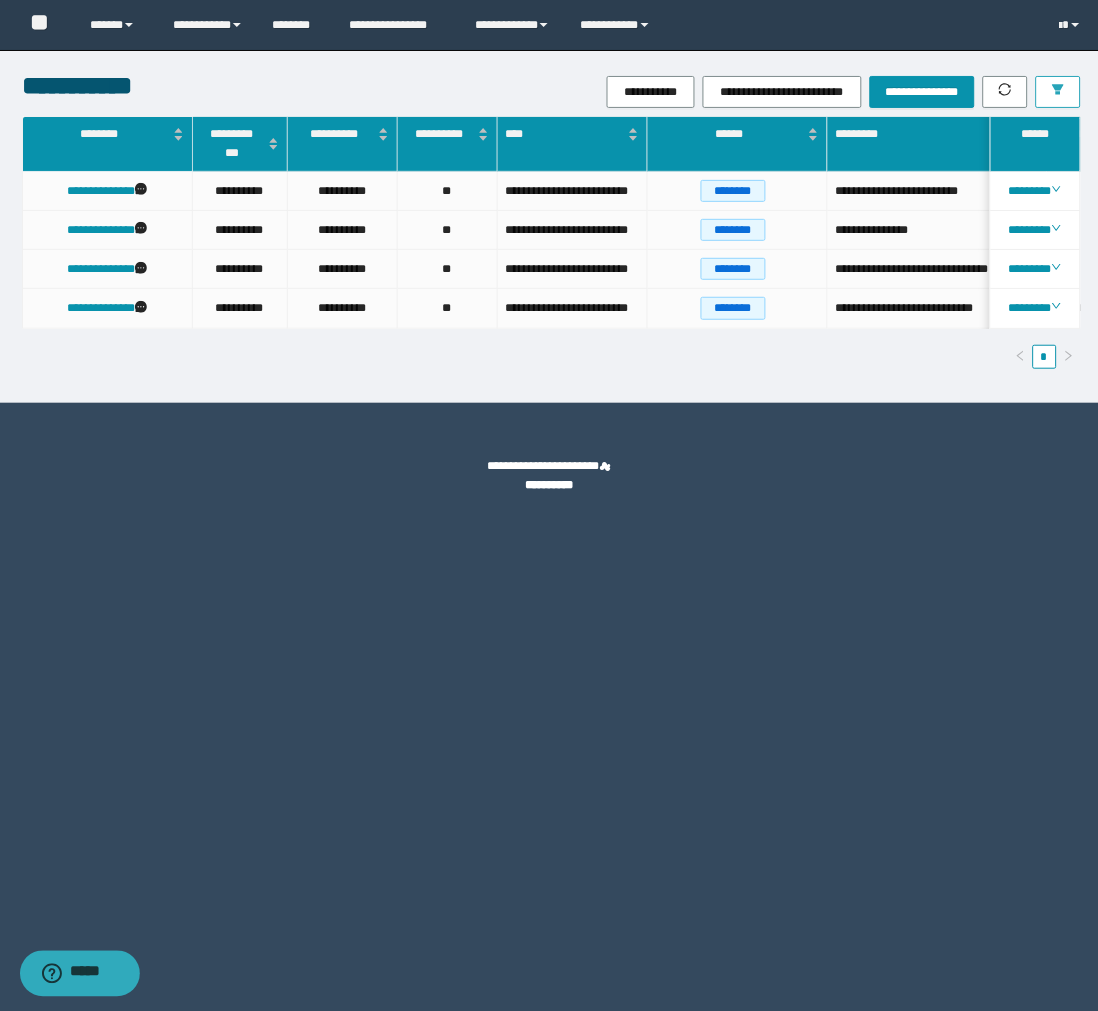 scroll, scrollTop: 0, scrollLeft: 38, axis: horizontal 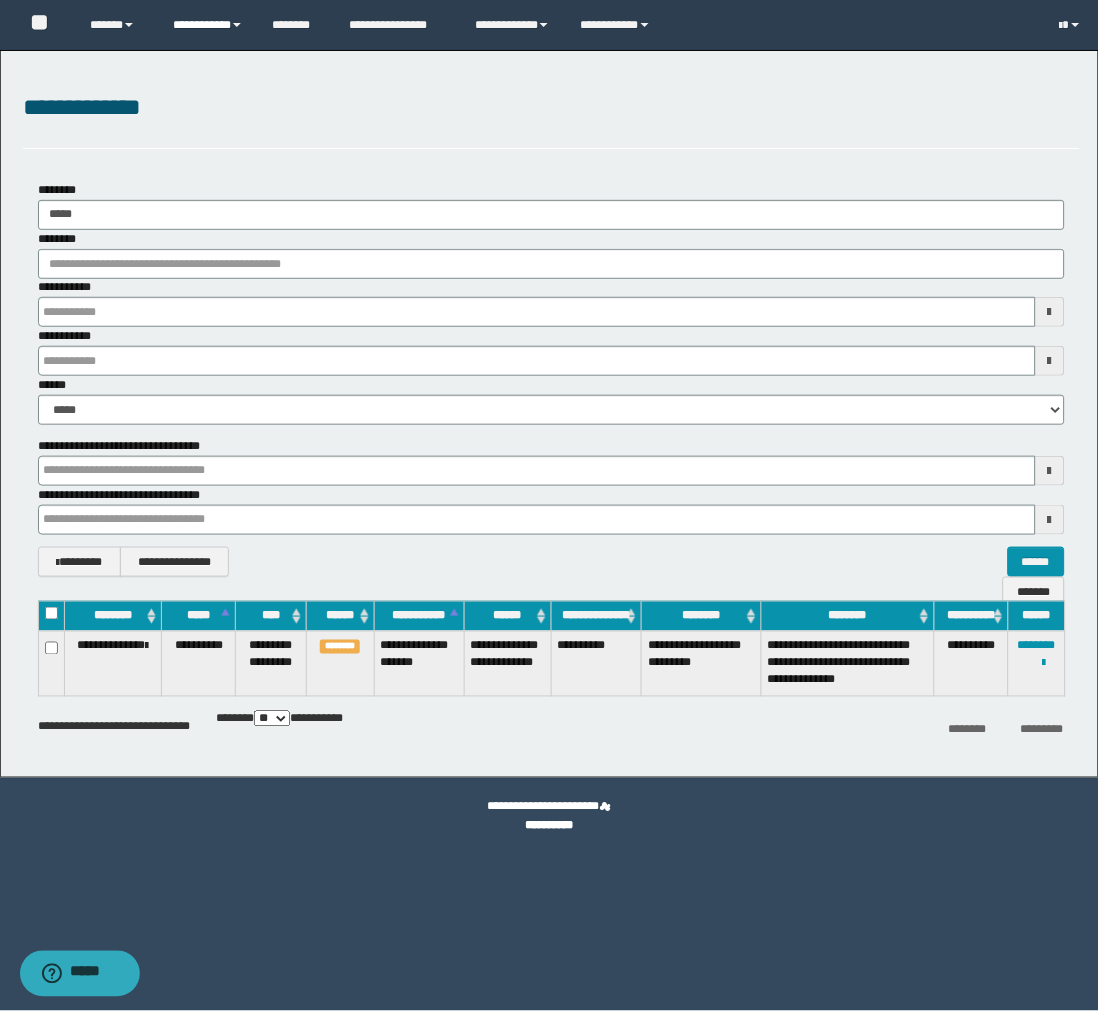 click on "**********" at bounding box center [207, 25] 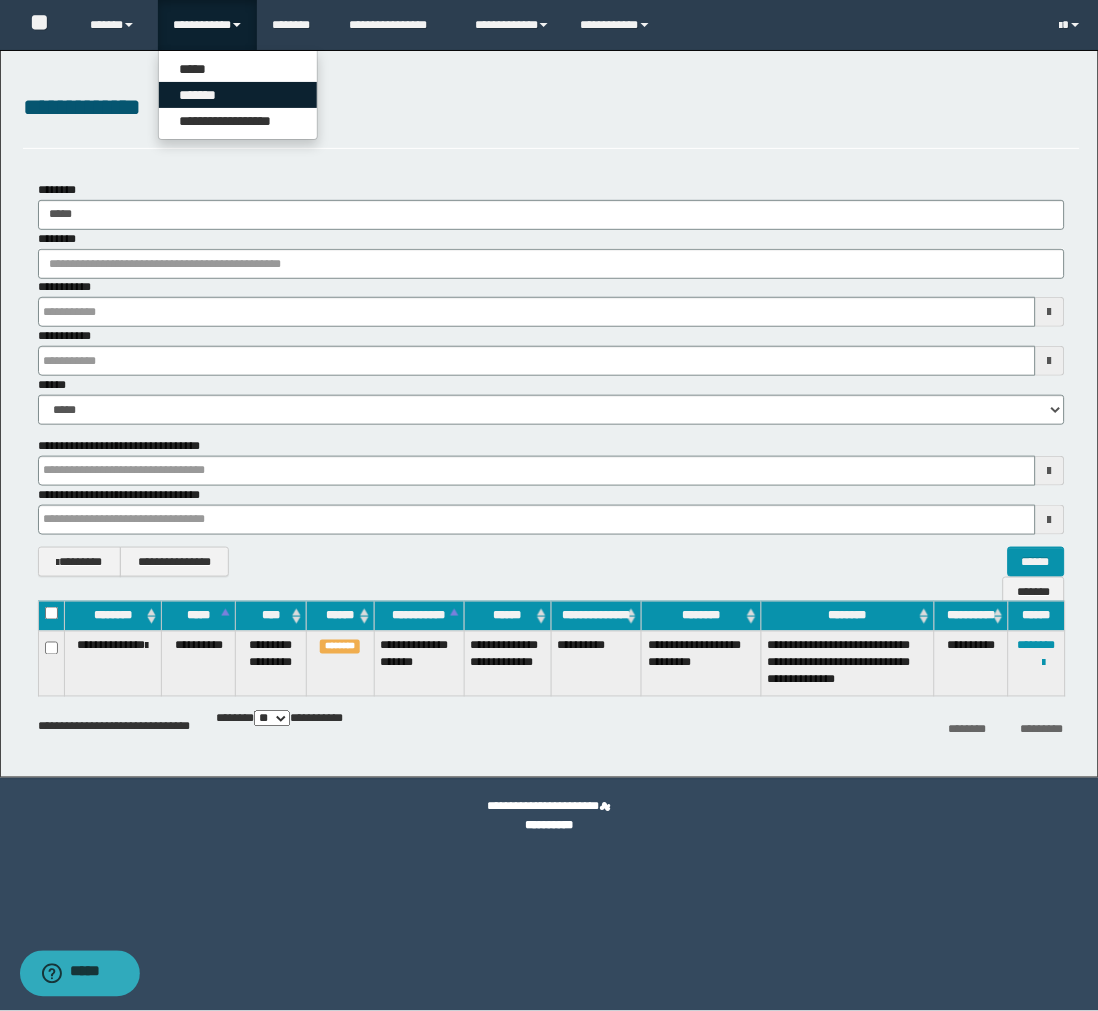 click on "*******" at bounding box center [238, 95] 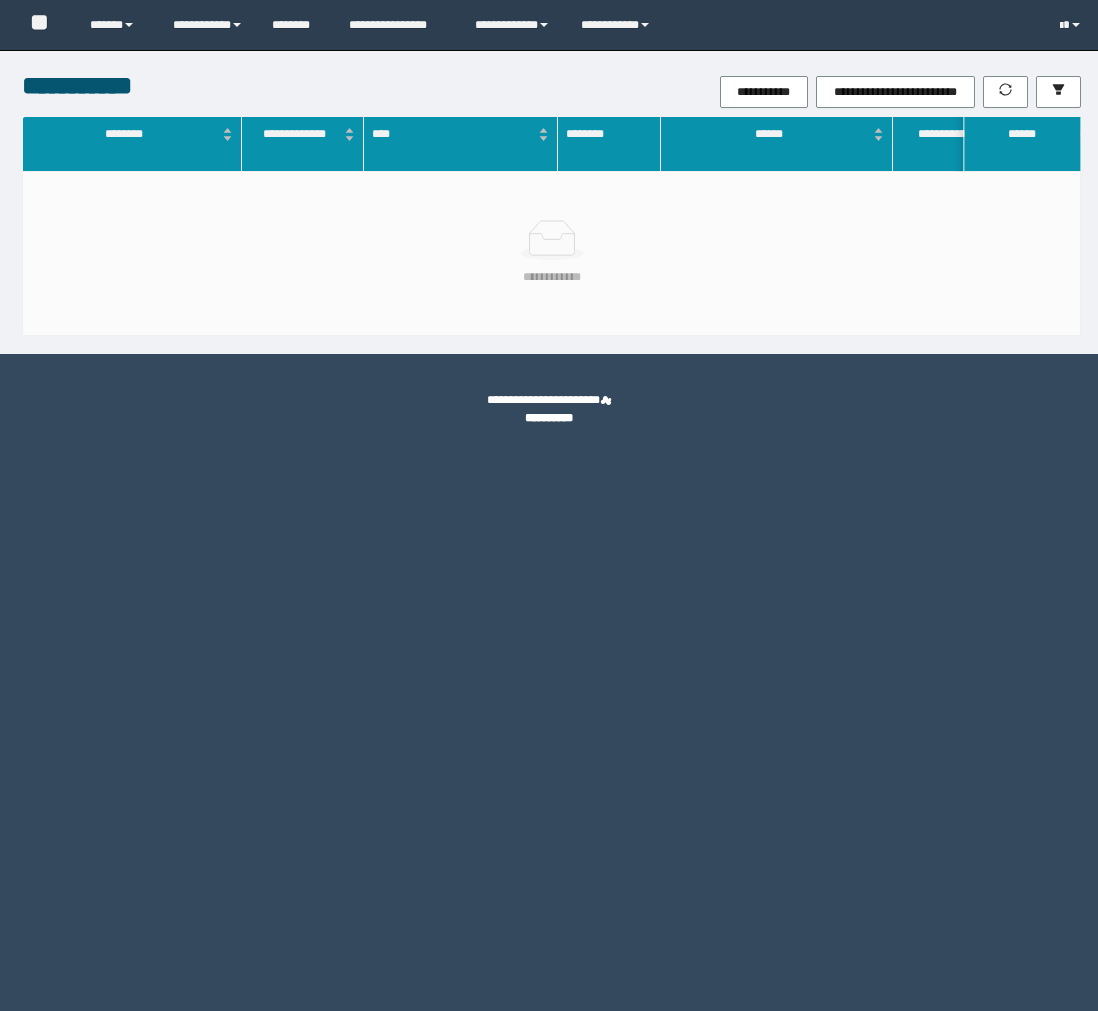 scroll, scrollTop: 0, scrollLeft: 0, axis: both 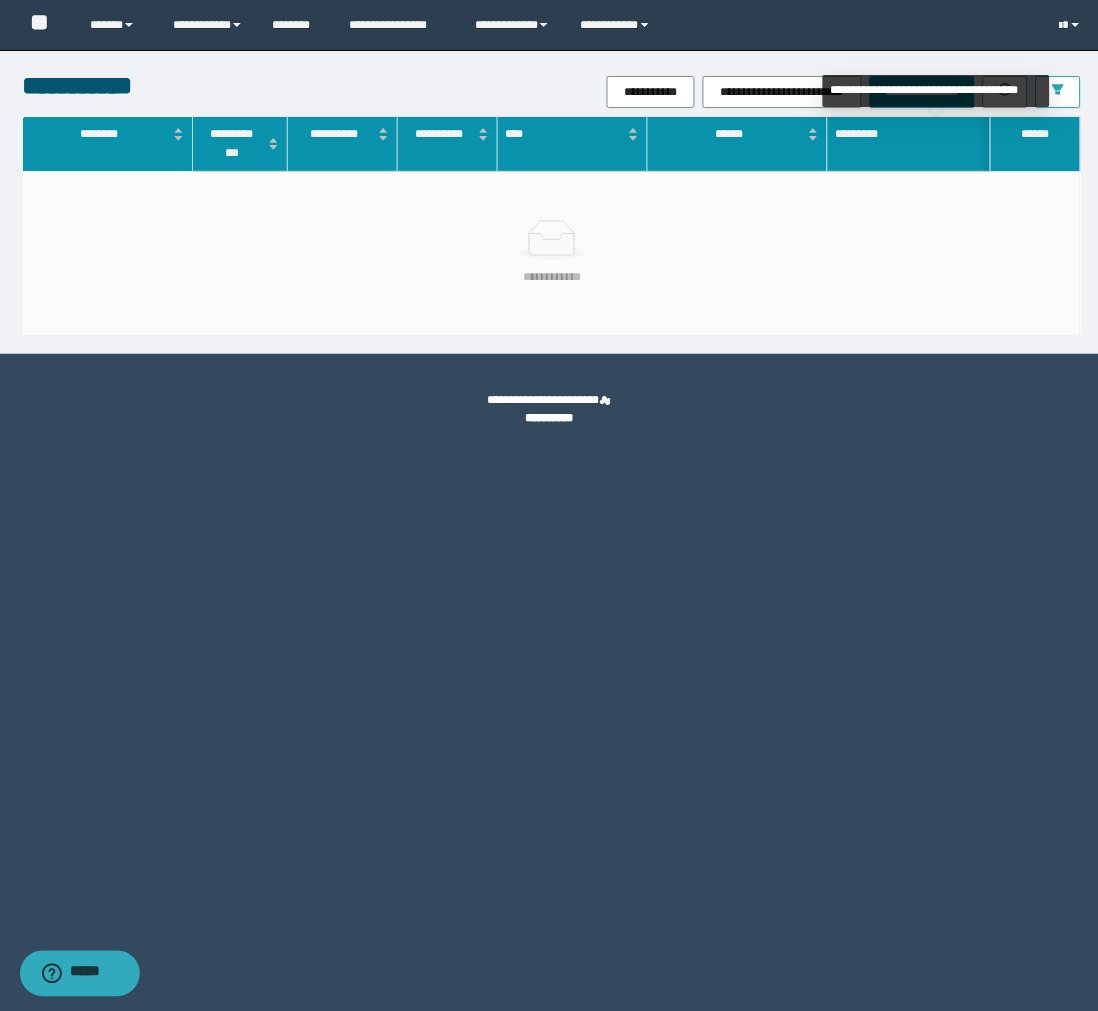 click 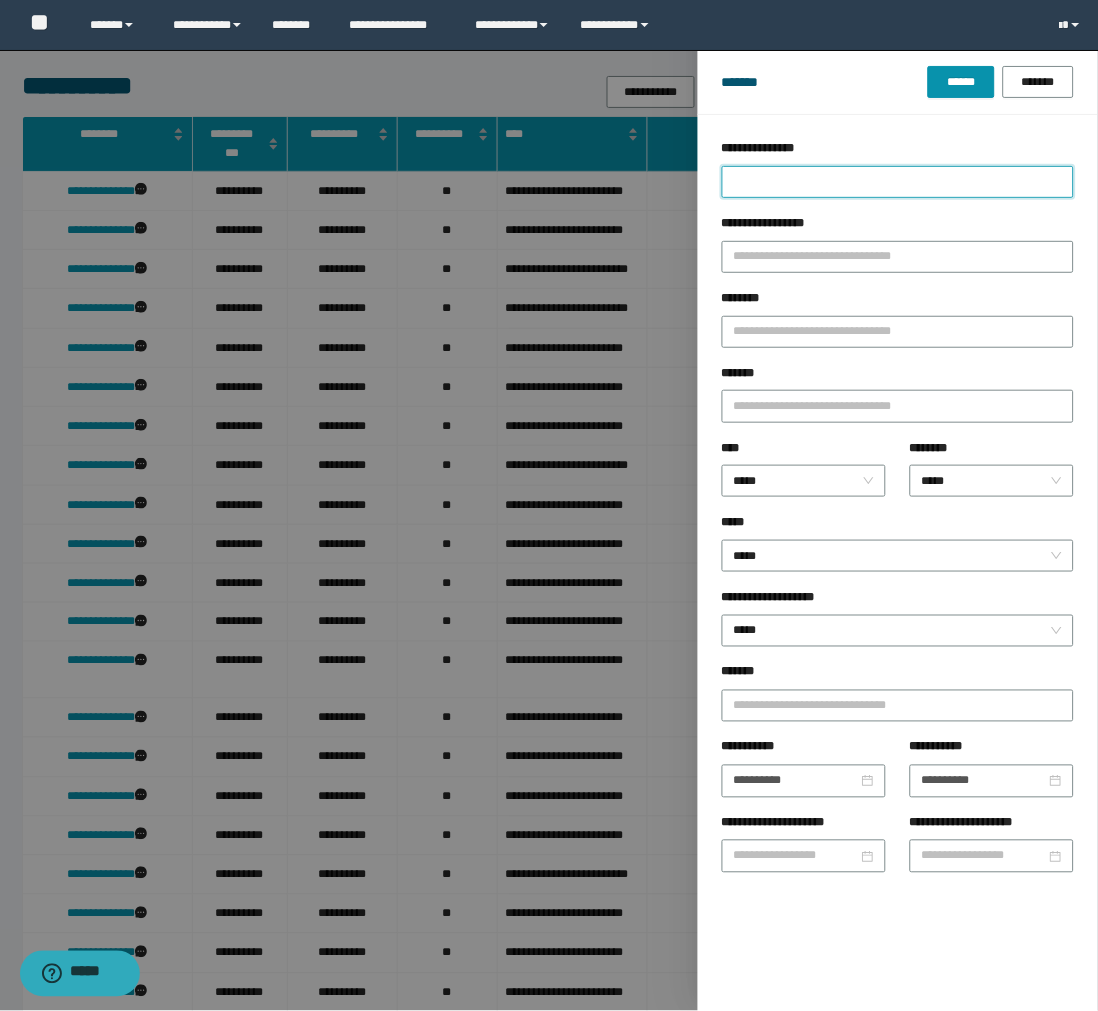 click on "**********" at bounding box center [898, 182] 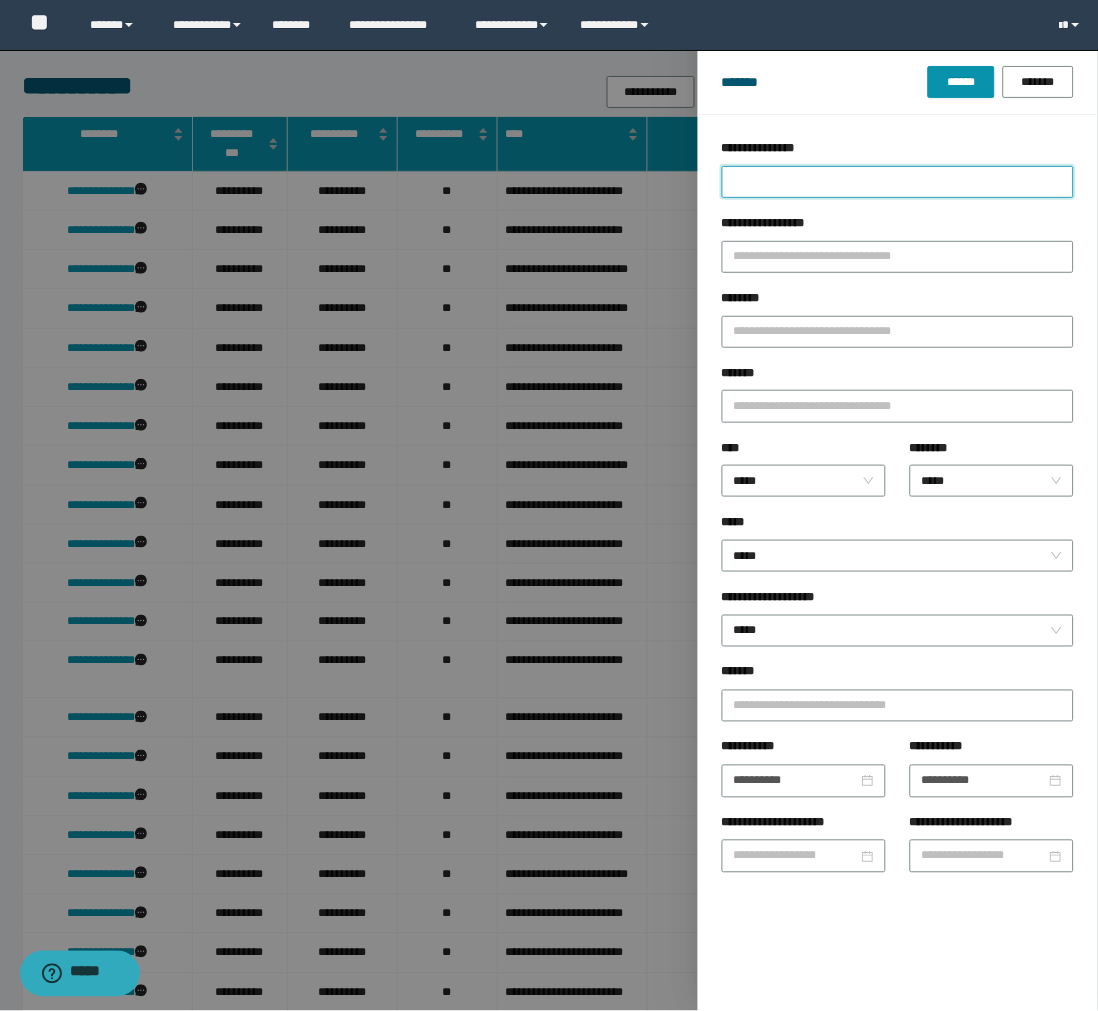 type 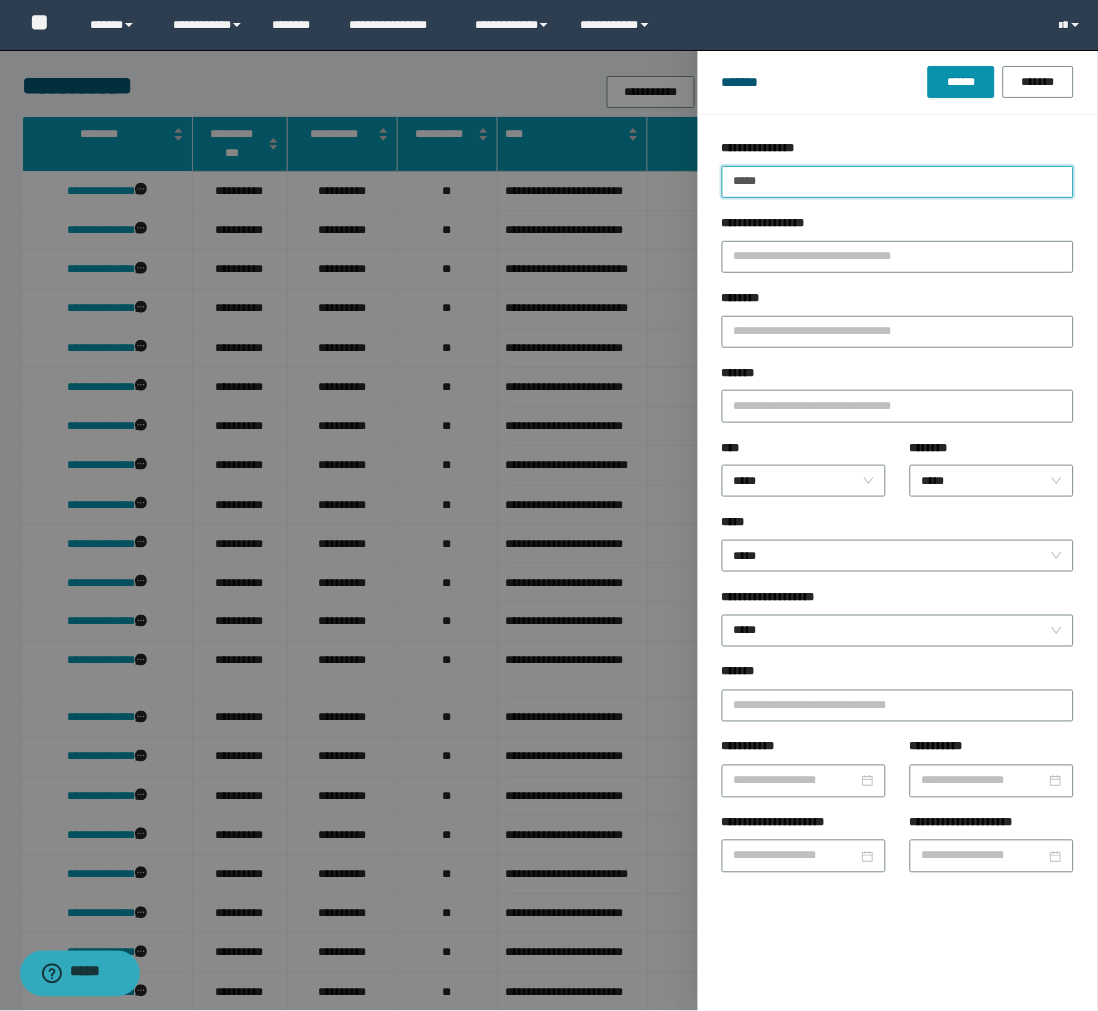type on "*****" 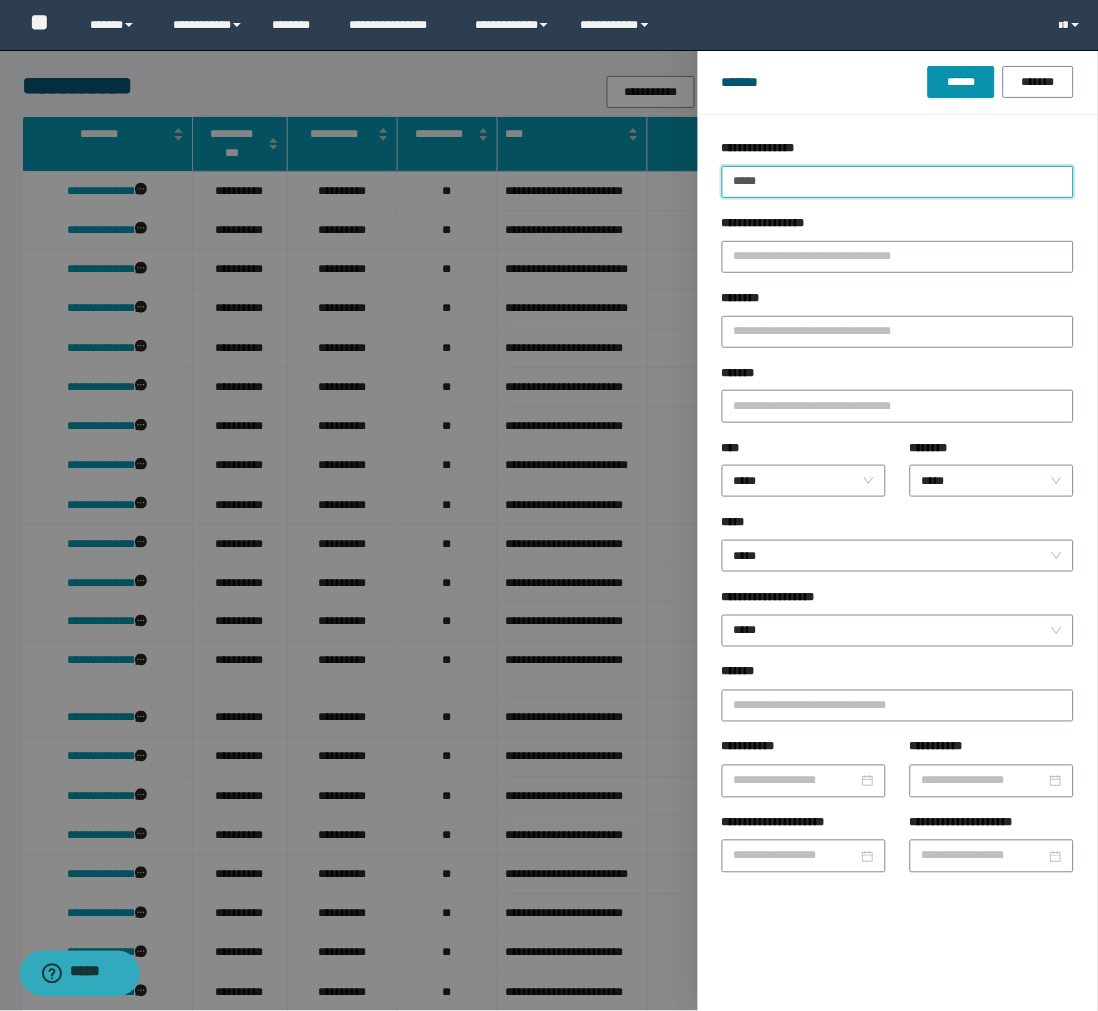 click on "******" at bounding box center [961, 82] 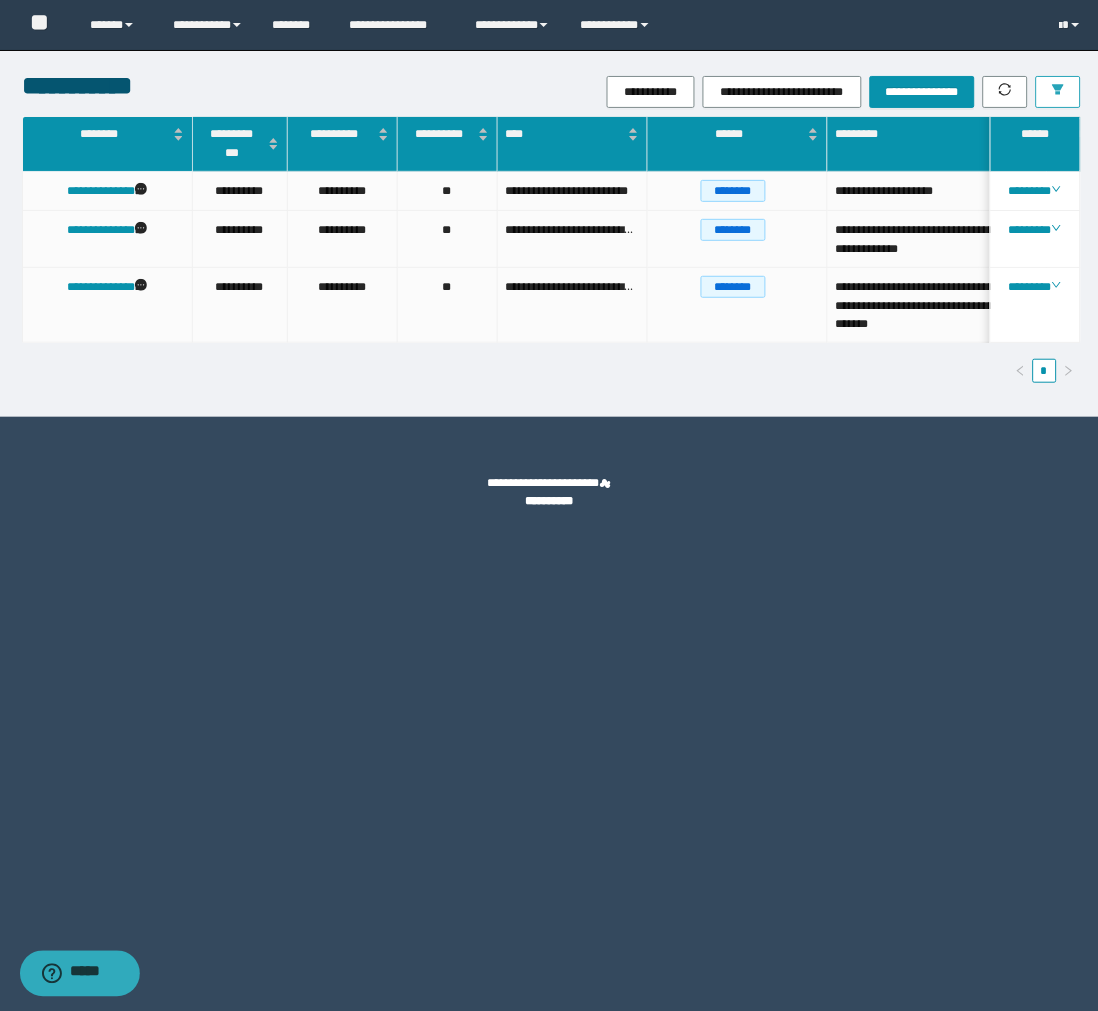 scroll, scrollTop: 0, scrollLeft: 108, axis: horizontal 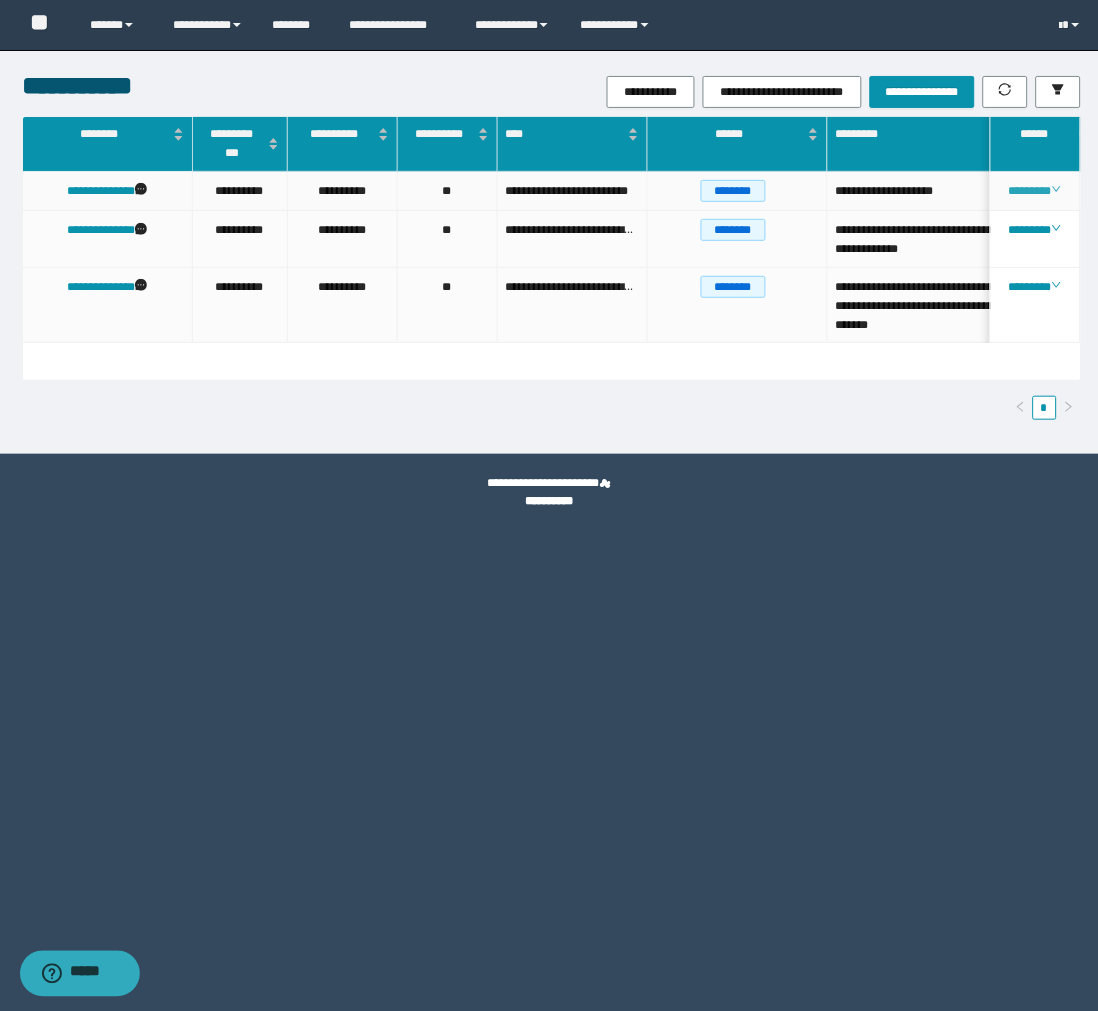 click on "********" at bounding box center (1035, 191) 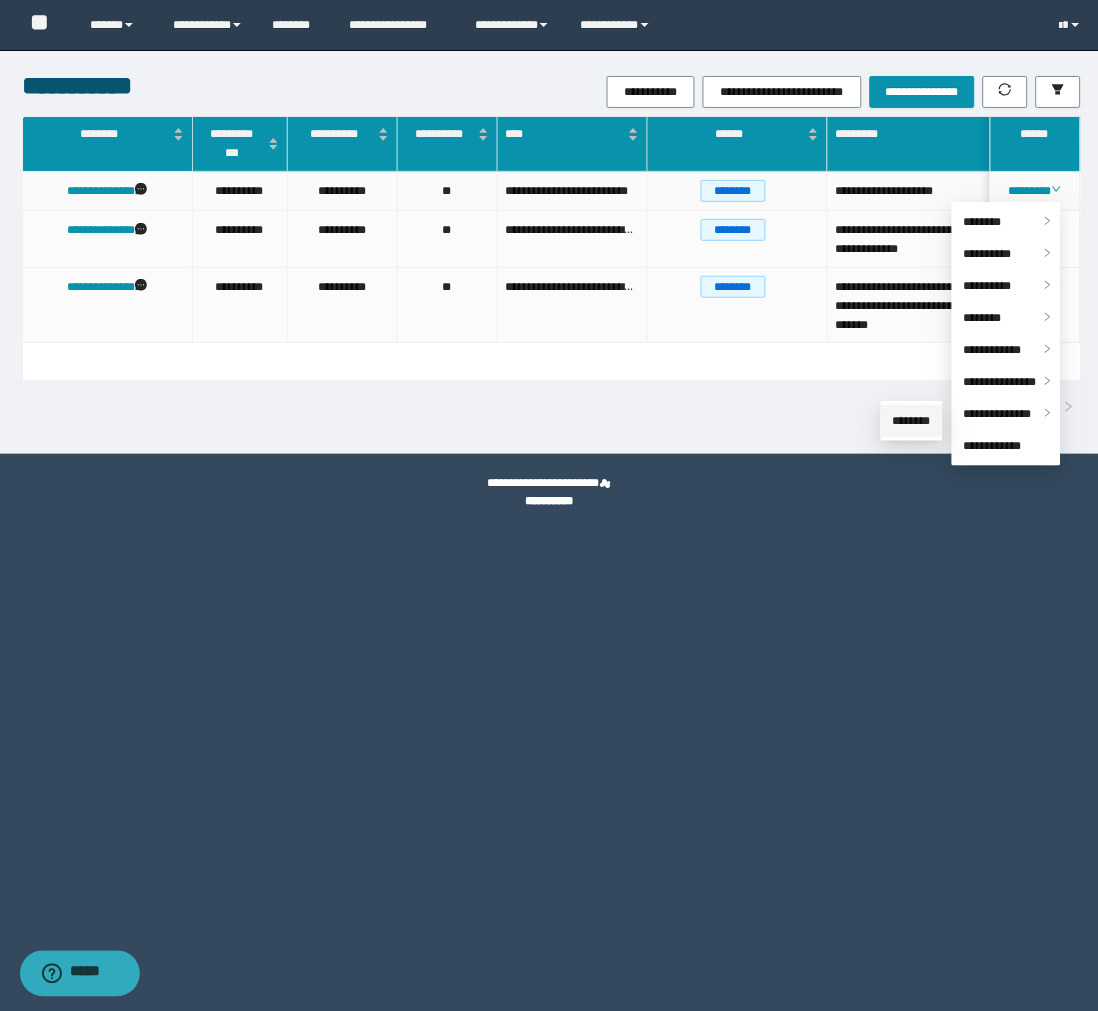 click on "********" at bounding box center (912, 421) 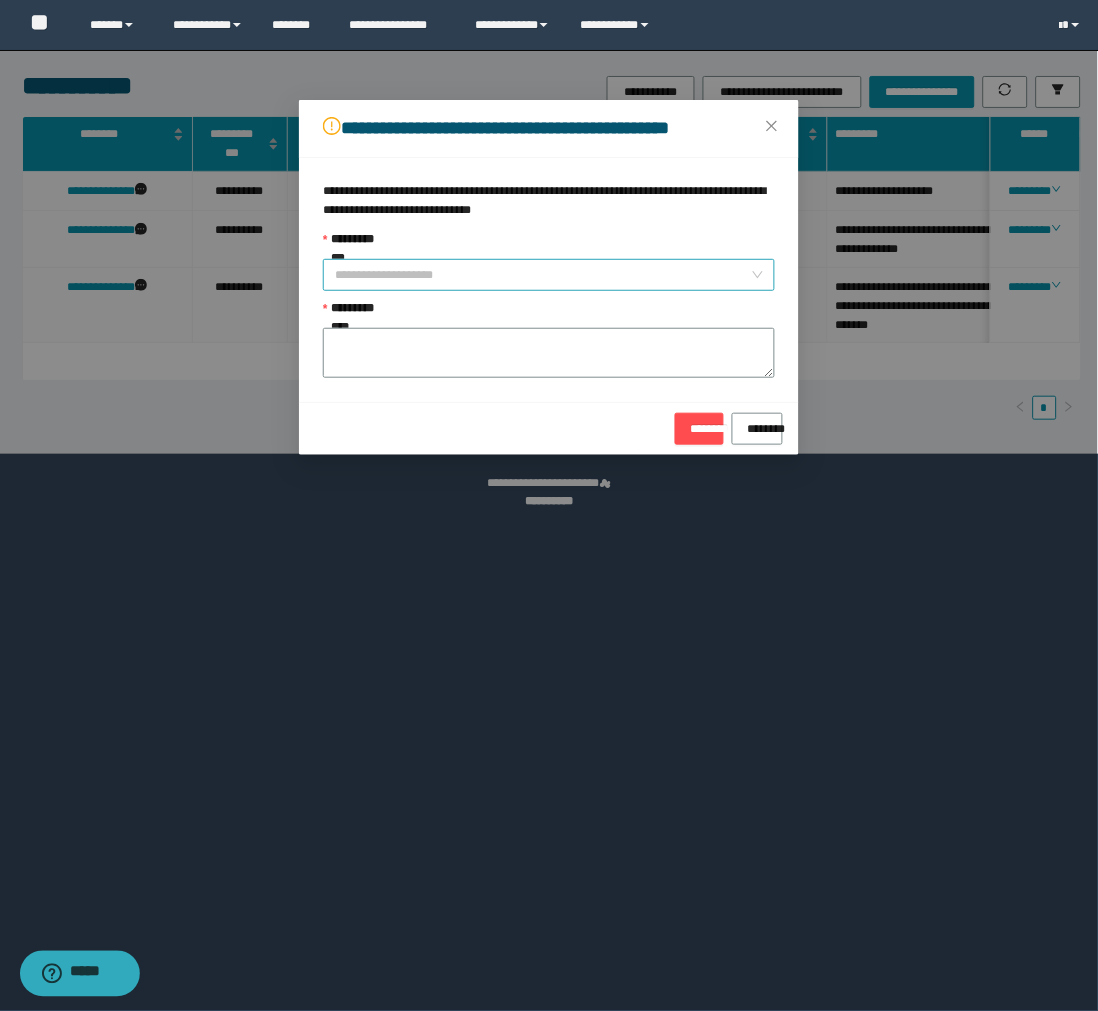 click on "**********" at bounding box center (543, 275) 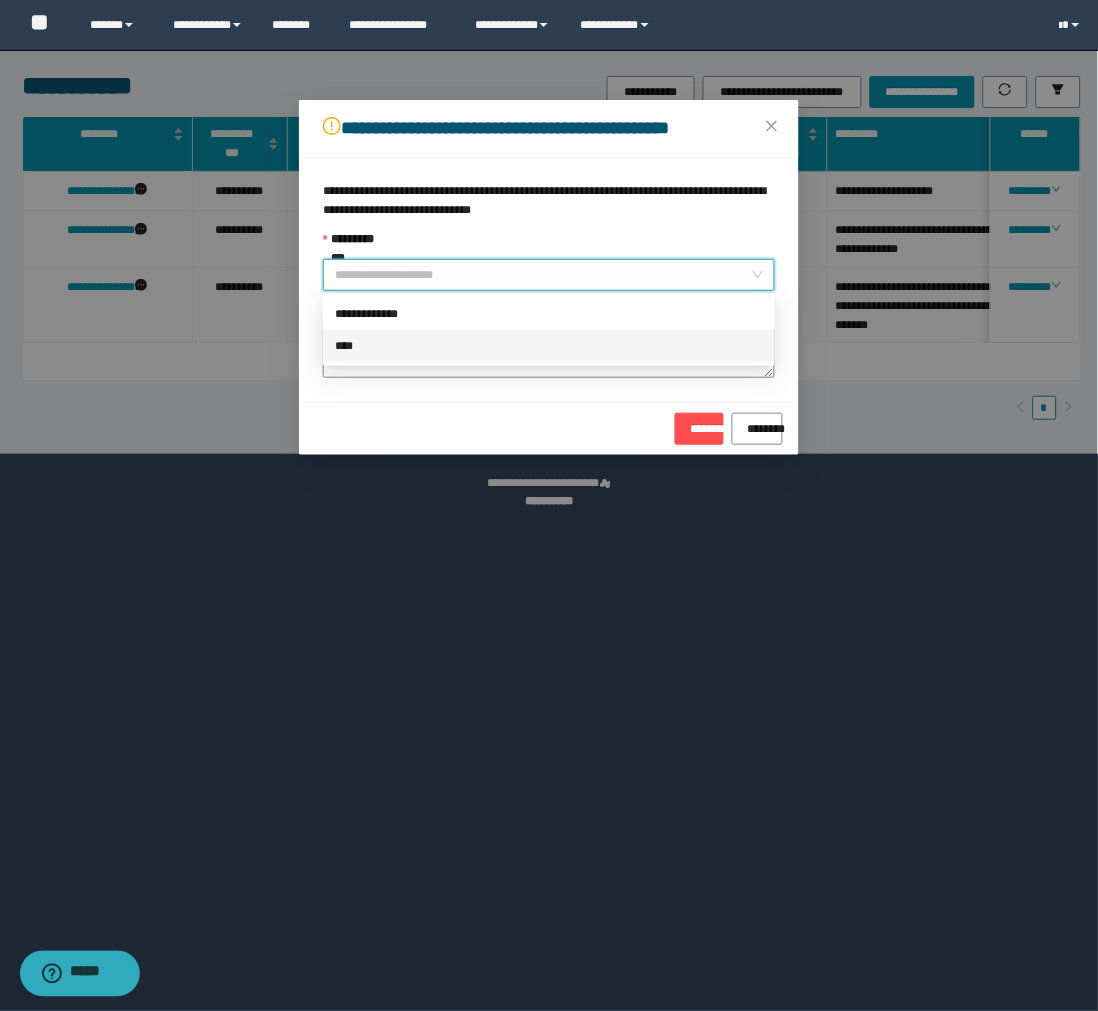 click on "****" at bounding box center (549, 346) 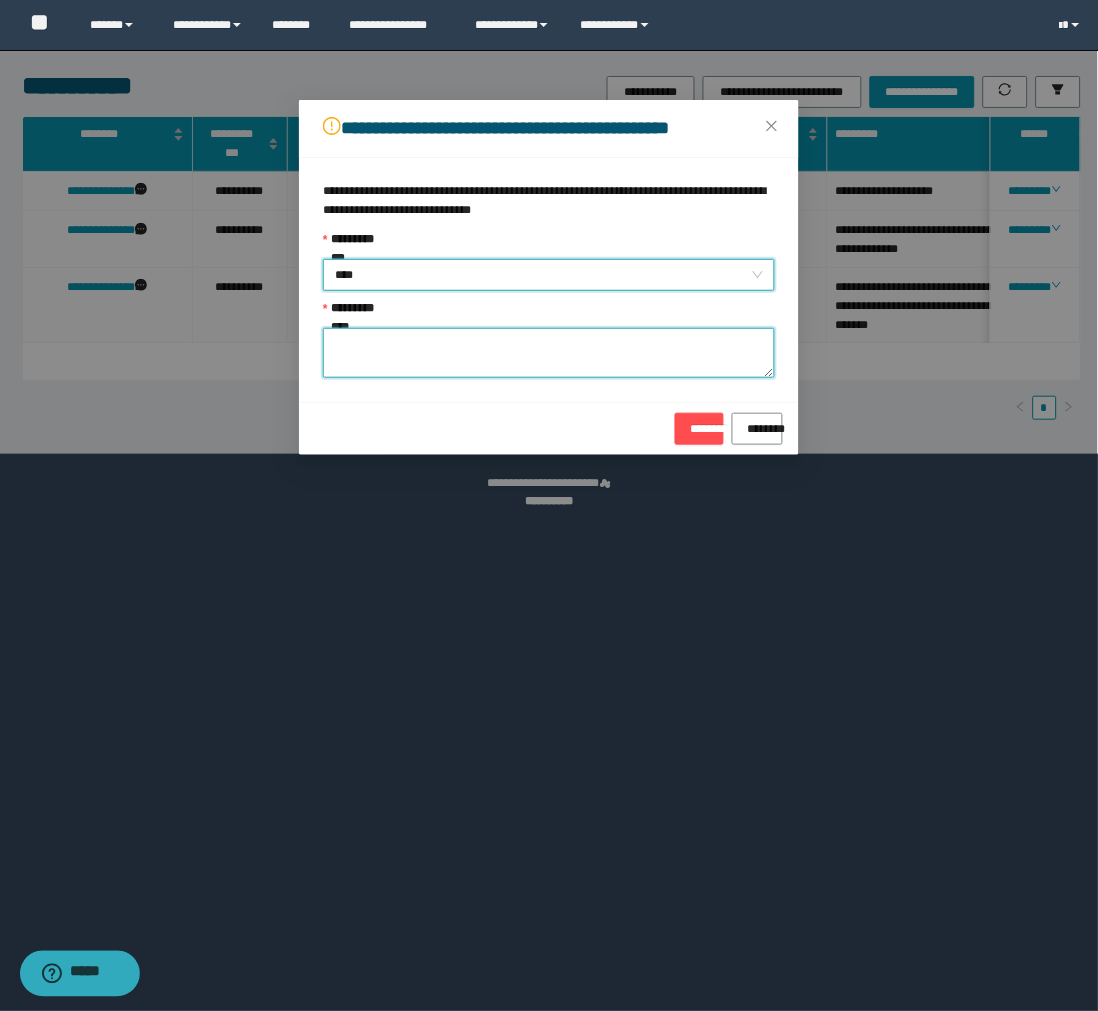 click on "**********" at bounding box center [549, 353] 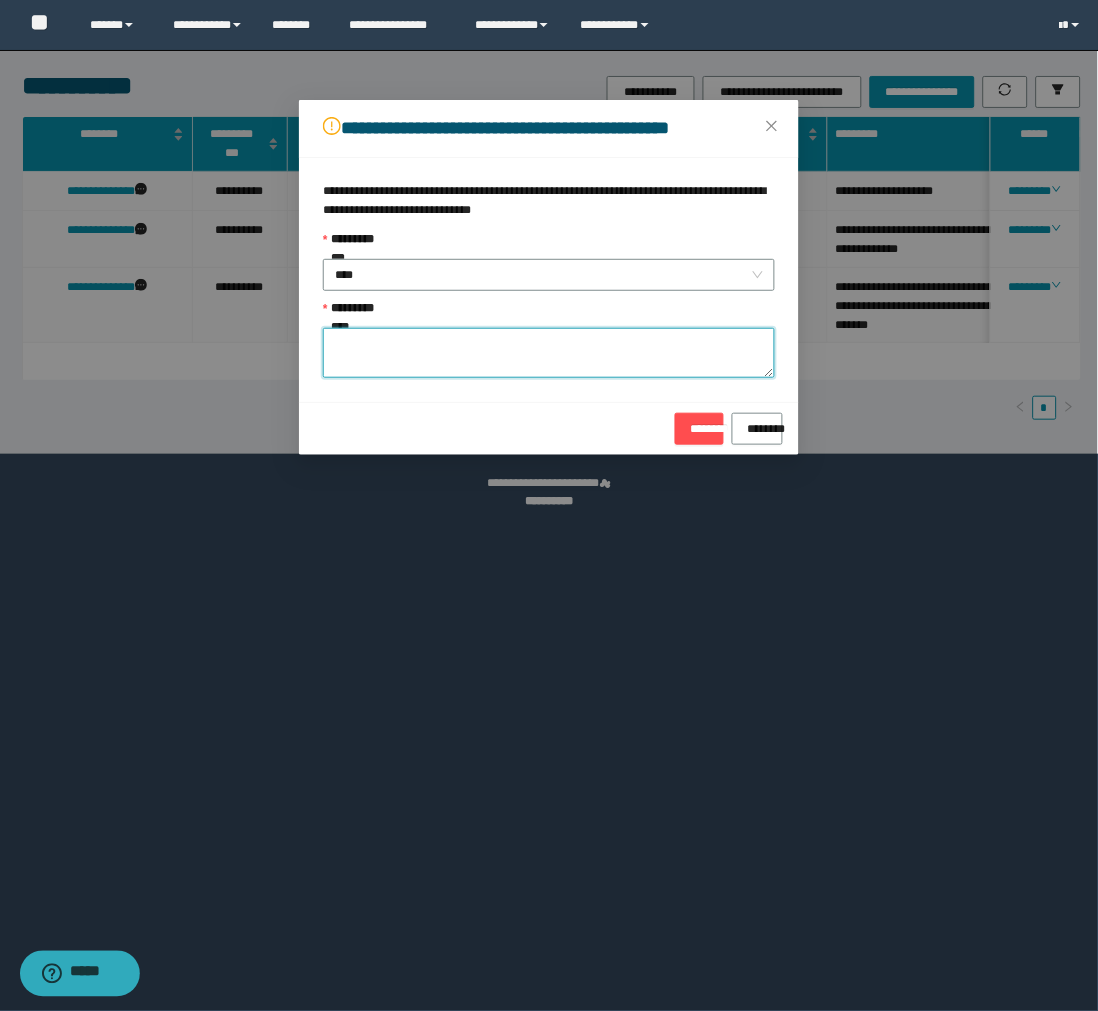 paste on "**********" 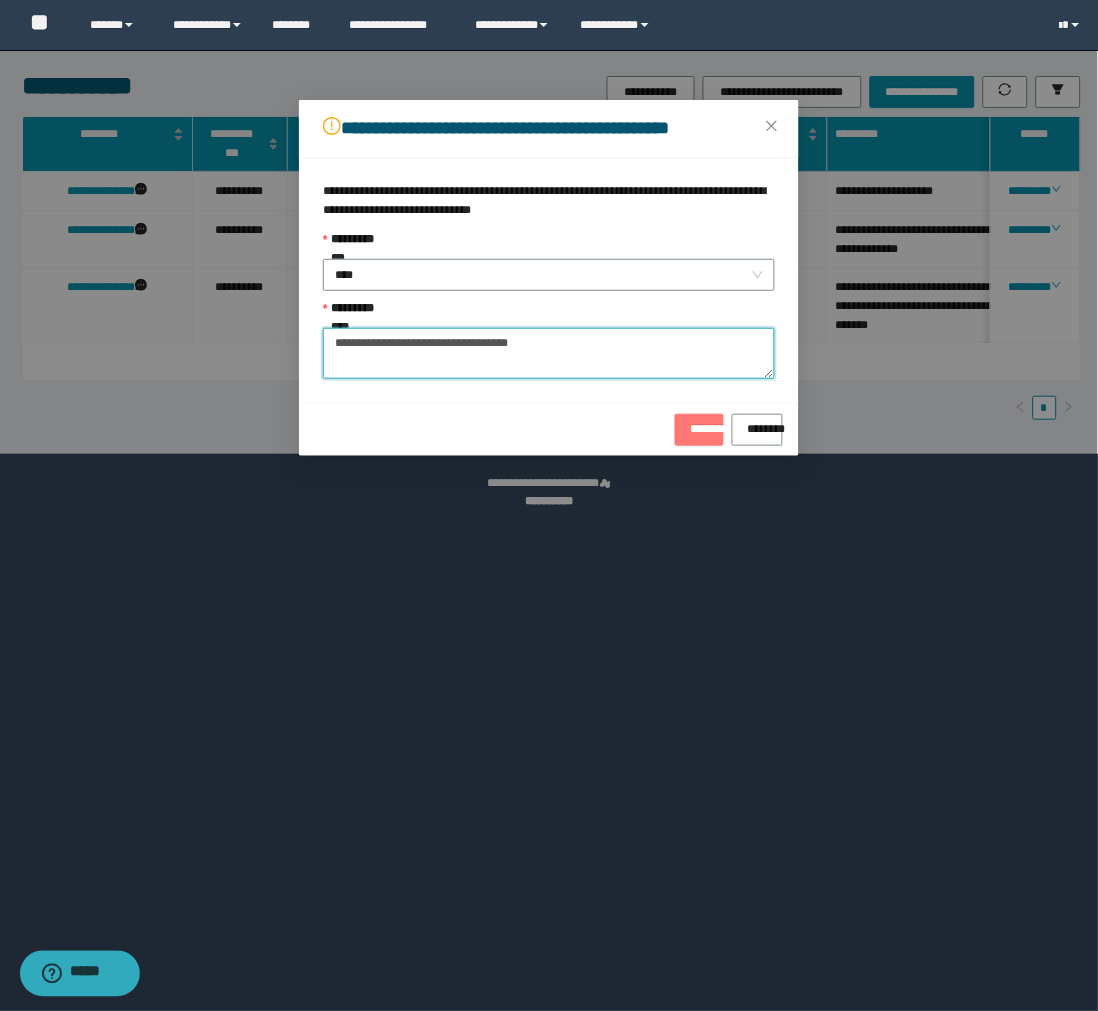 type on "**********" 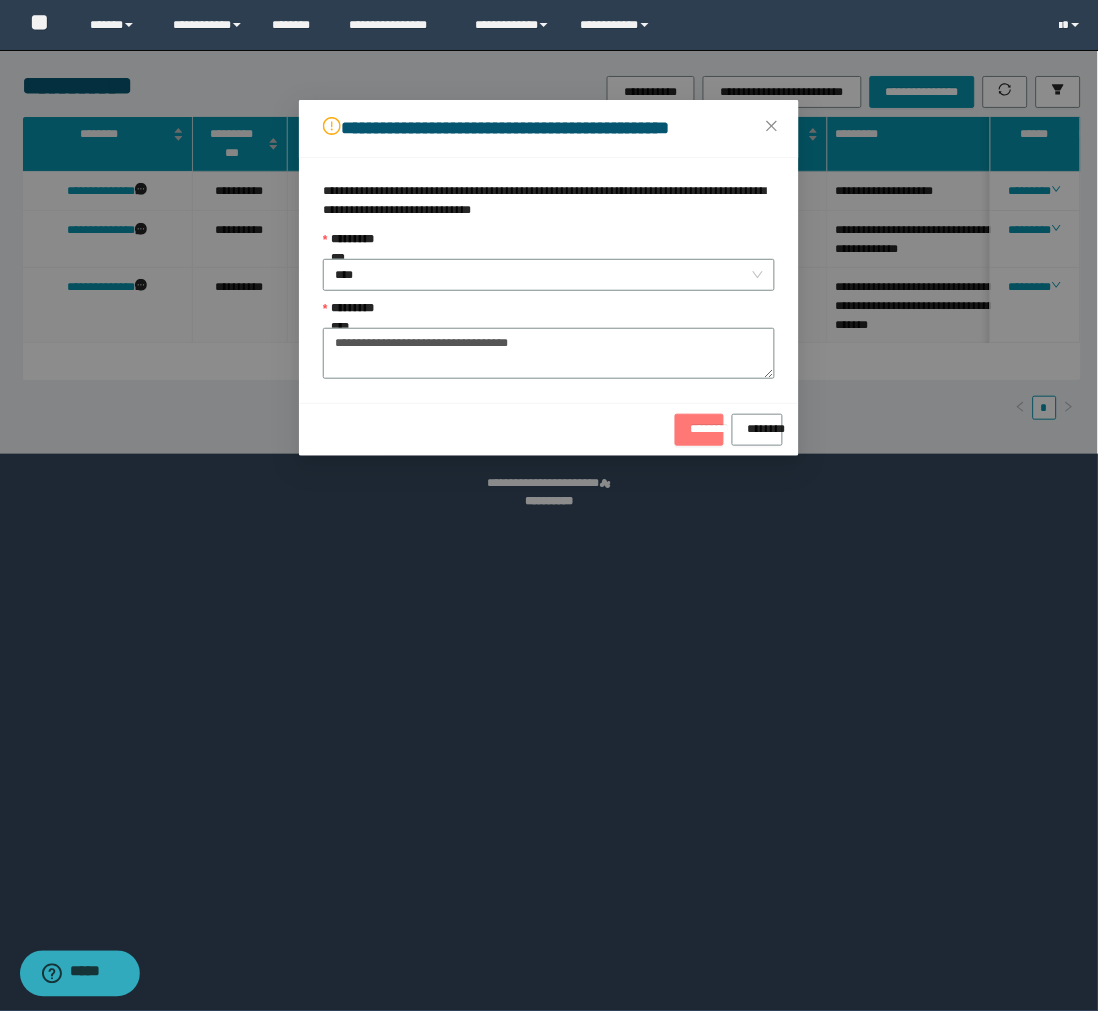 click on "********" at bounding box center (699, 424) 